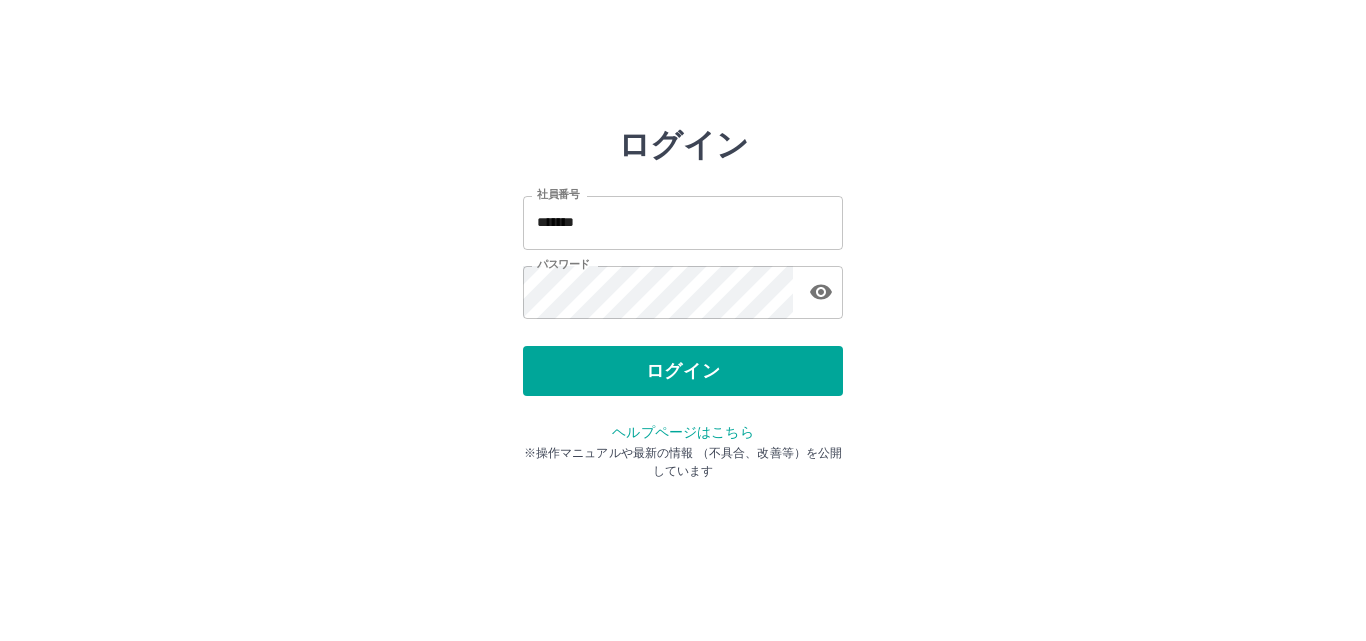 scroll, scrollTop: 0, scrollLeft: 0, axis: both 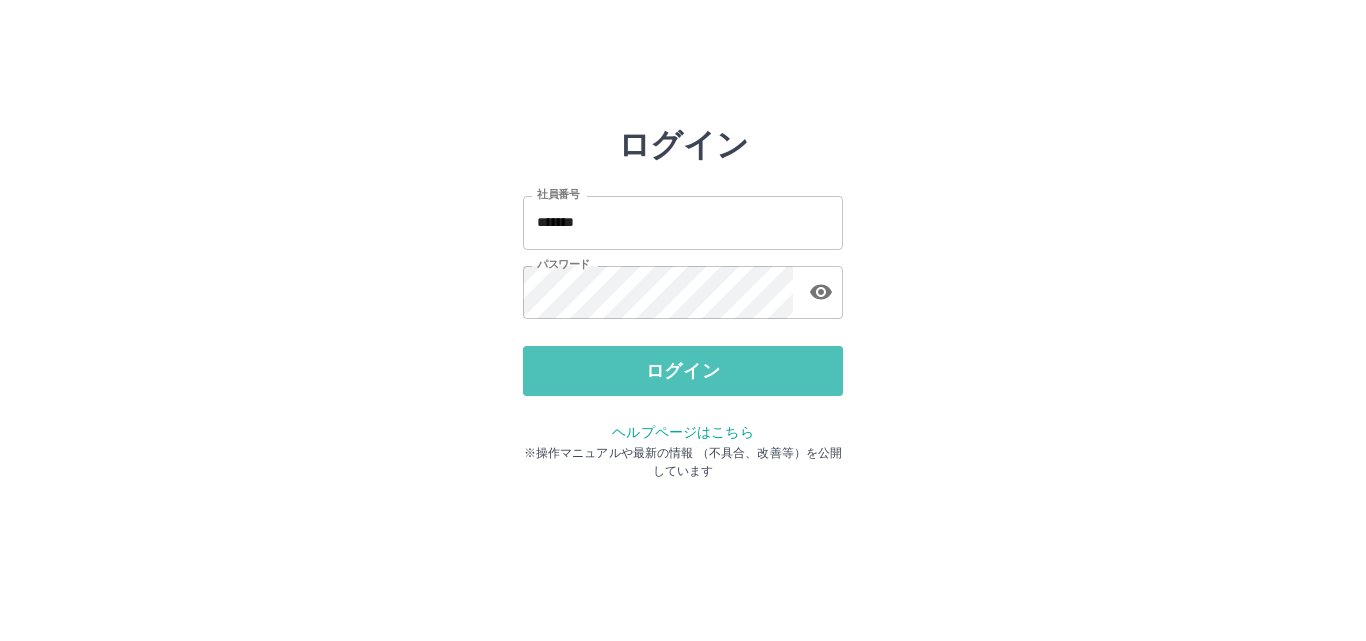 click on "ログイン" at bounding box center [683, 371] 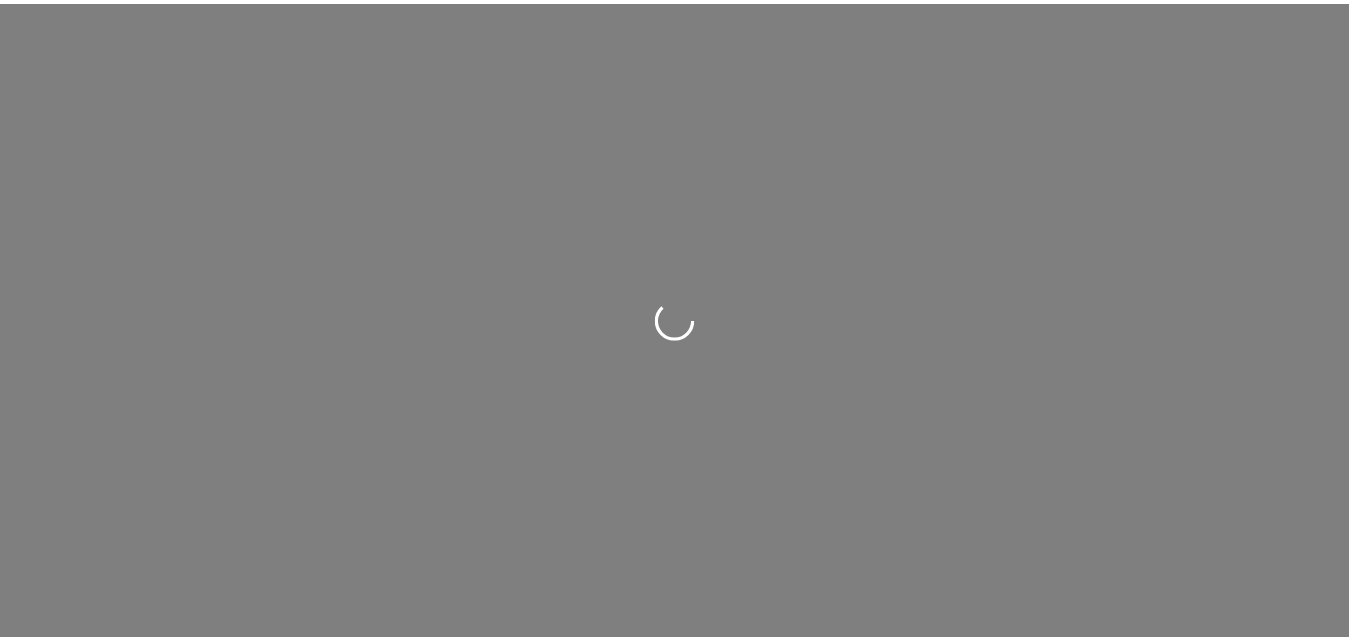 scroll, scrollTop: 0, scrollLeft: 0, axis: both 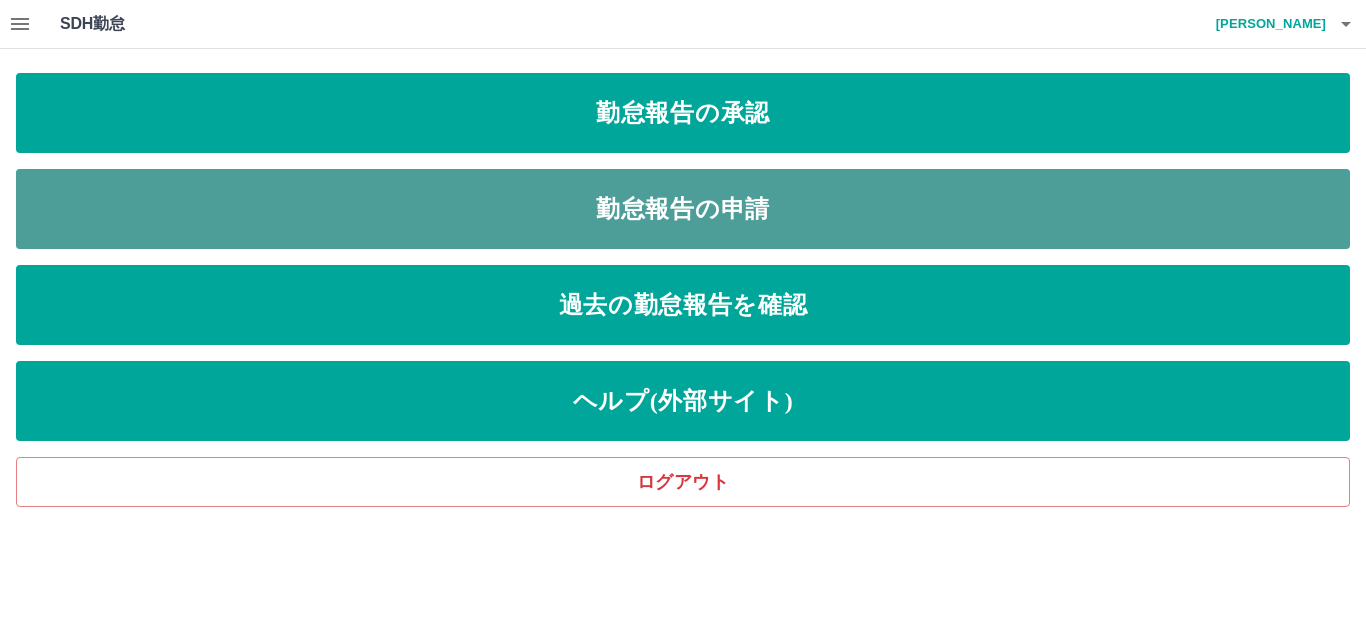 click on "勤怠報告の申請" at bounding box center (683, 209) 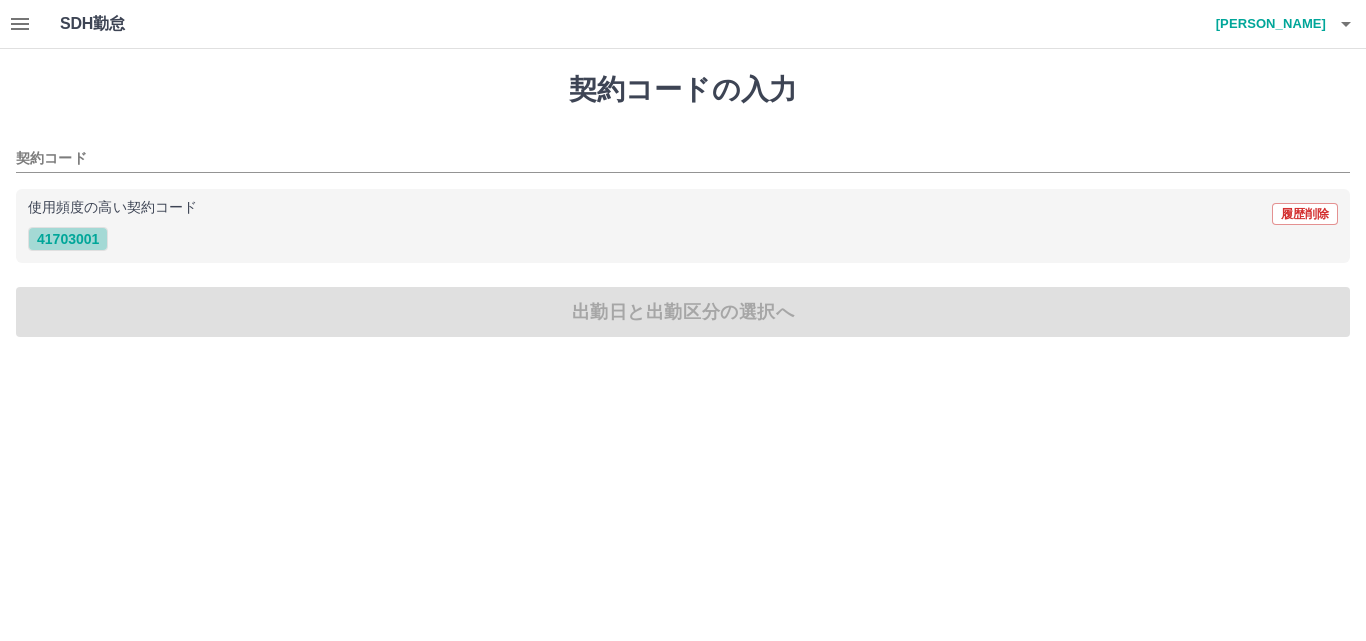 click on "41703001" at bounding box center (68, 239) 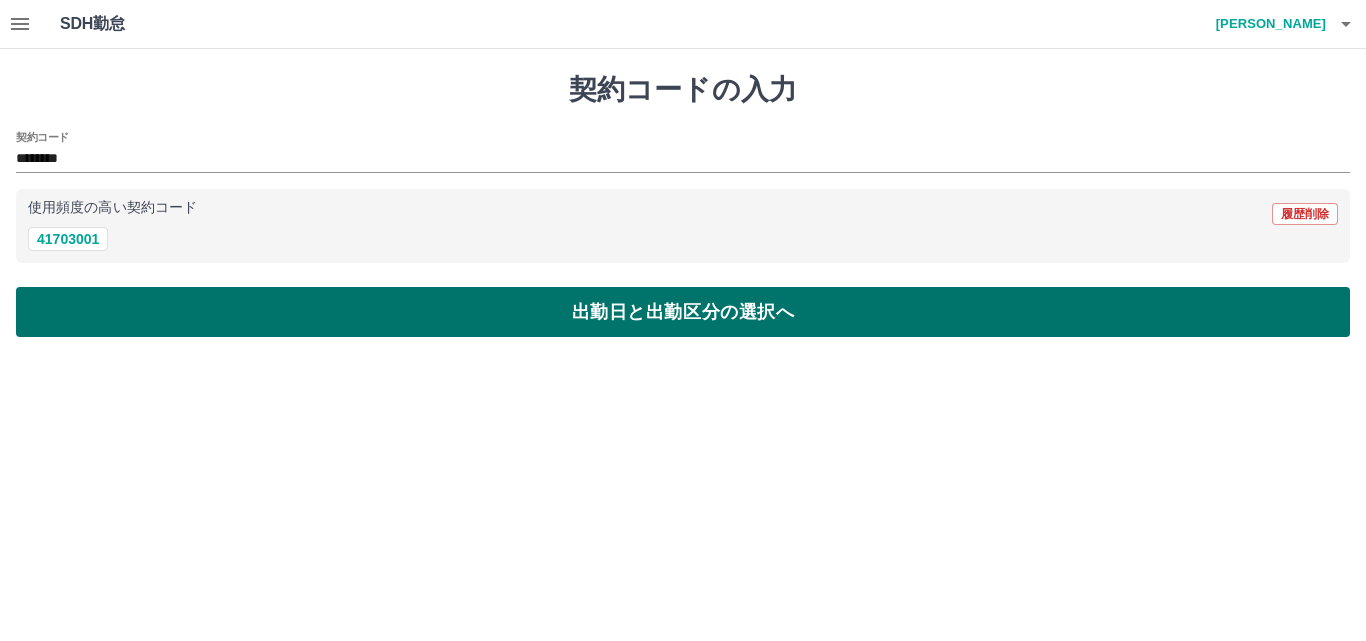 click on "出勤日と出勤区分の選択へ" at bounding box center [683, 312] 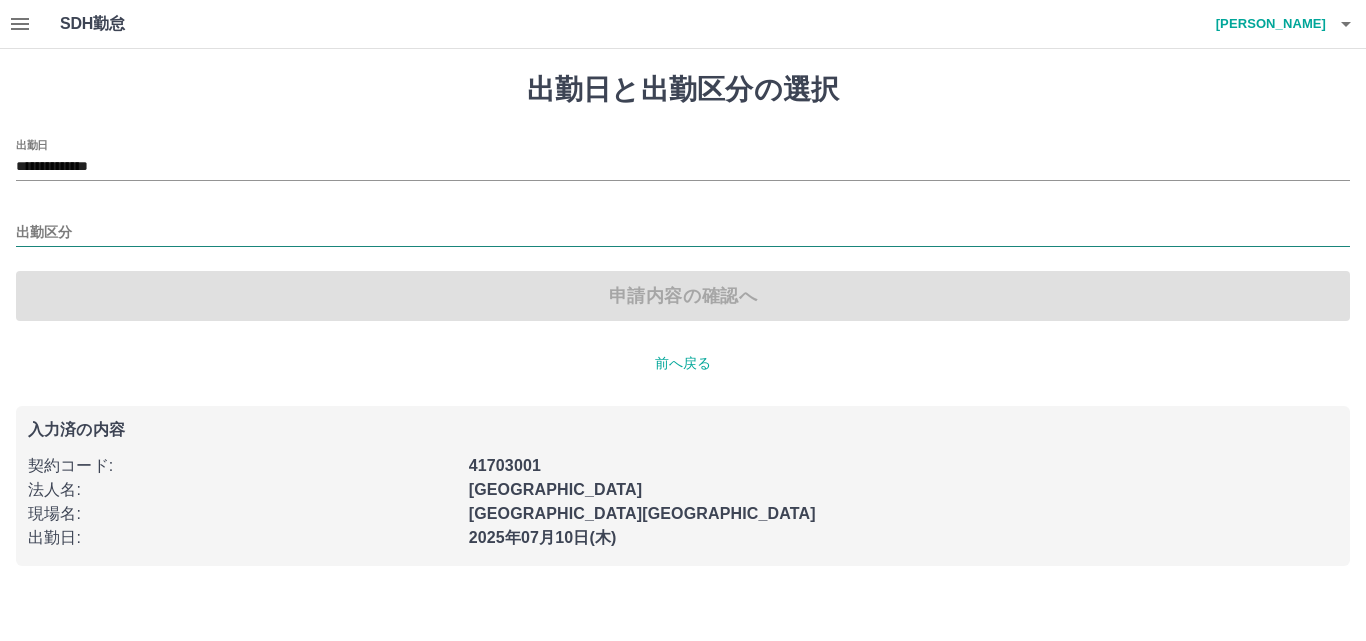 click on "出勤区分" at bounding box center [683, 233] 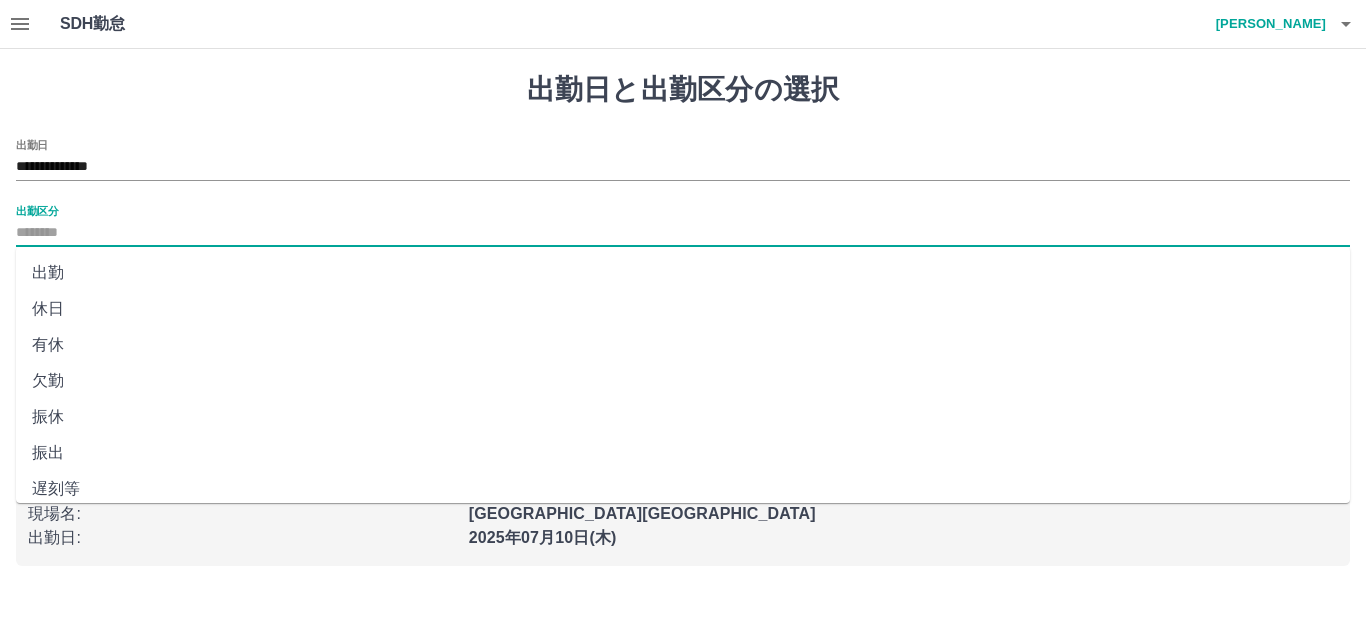 click on "出勤" at bounding box center [683, 273] 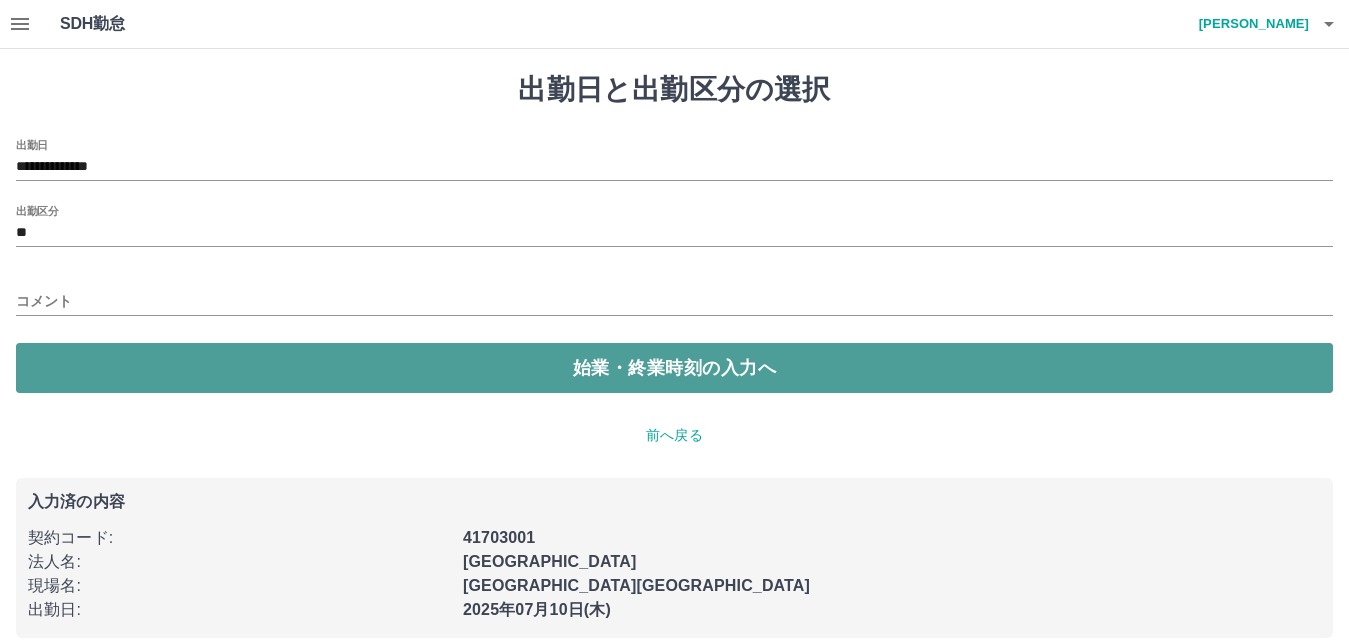 click on "始業・終業時刻の入力へ" at bounding box center [674, 368] 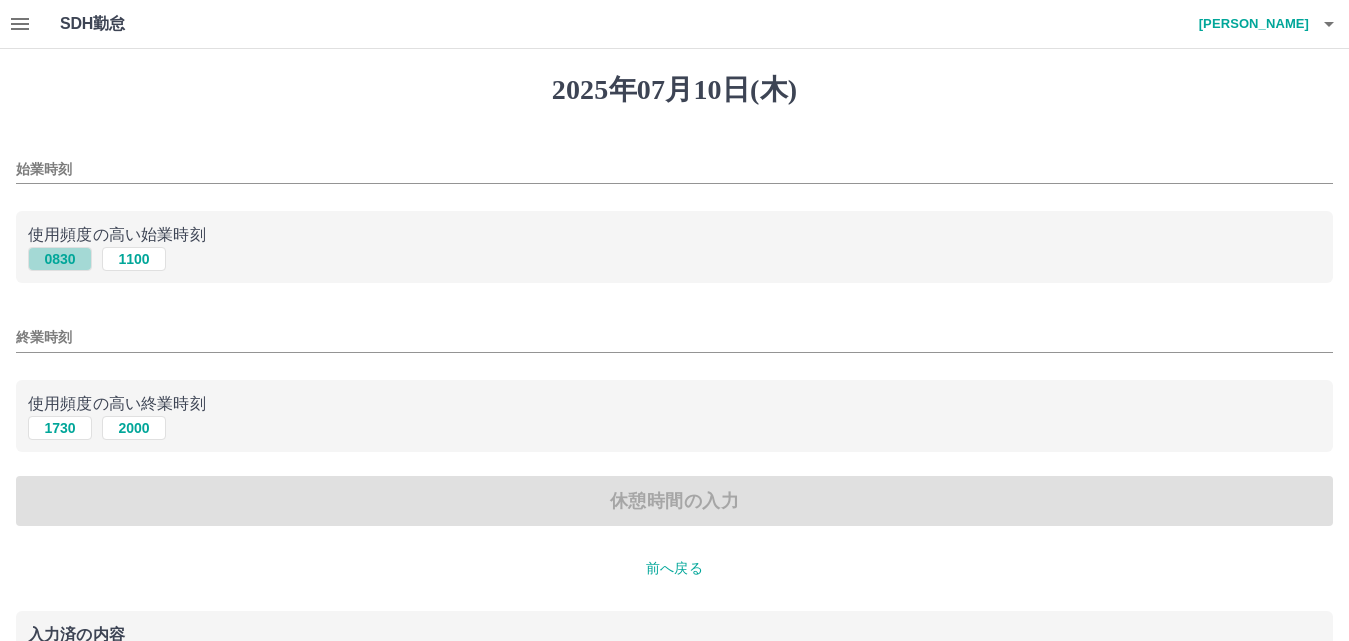 click on "0830" at bounding box center [60, 259] 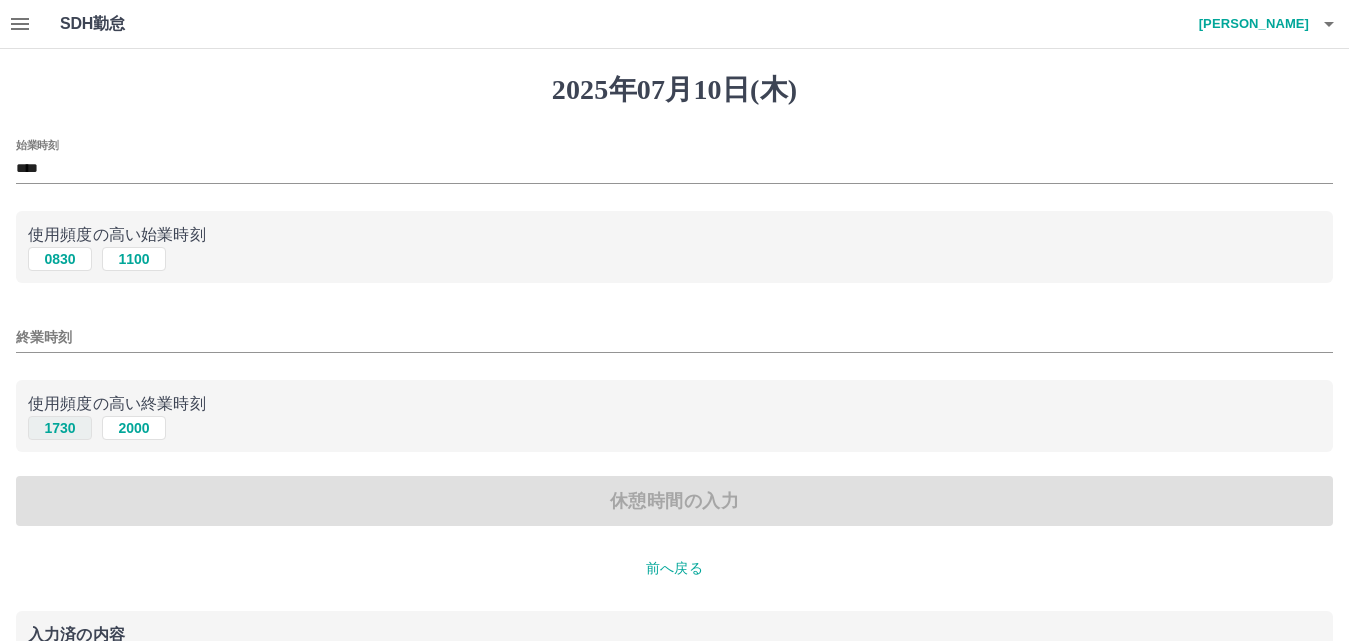 click on "1730" at bounding box center [60, 428] 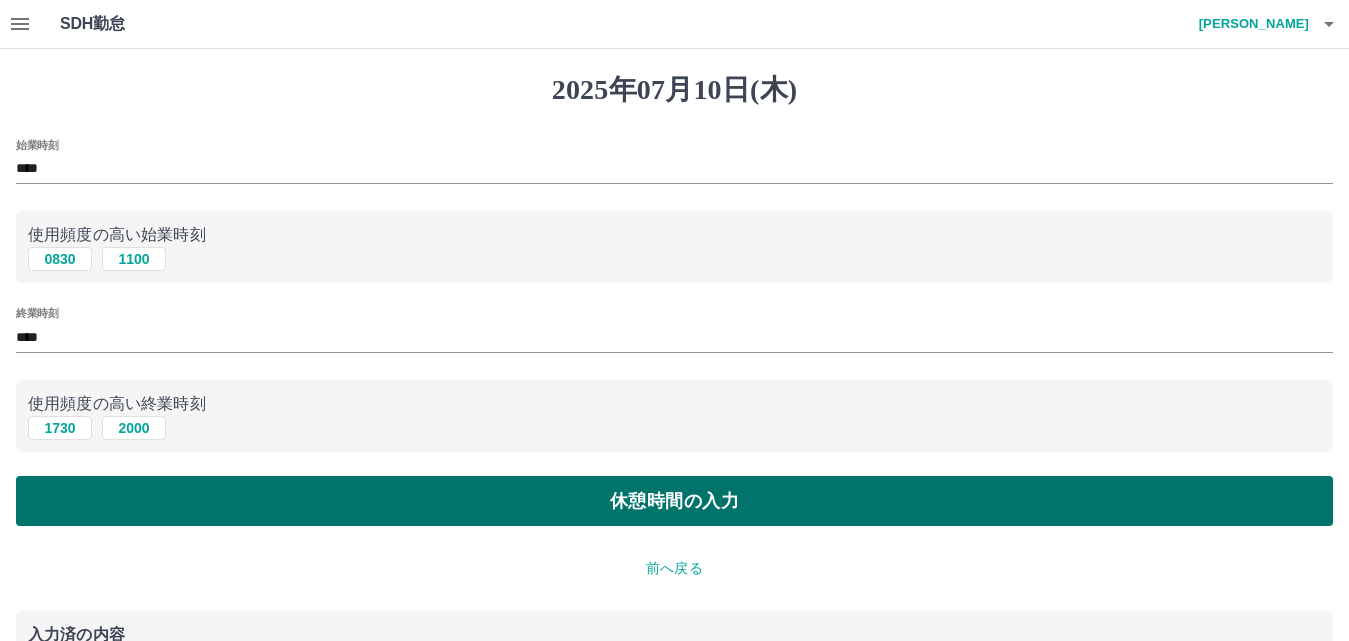 click on "休憩時間の入力" at bounding box center [674, 501] 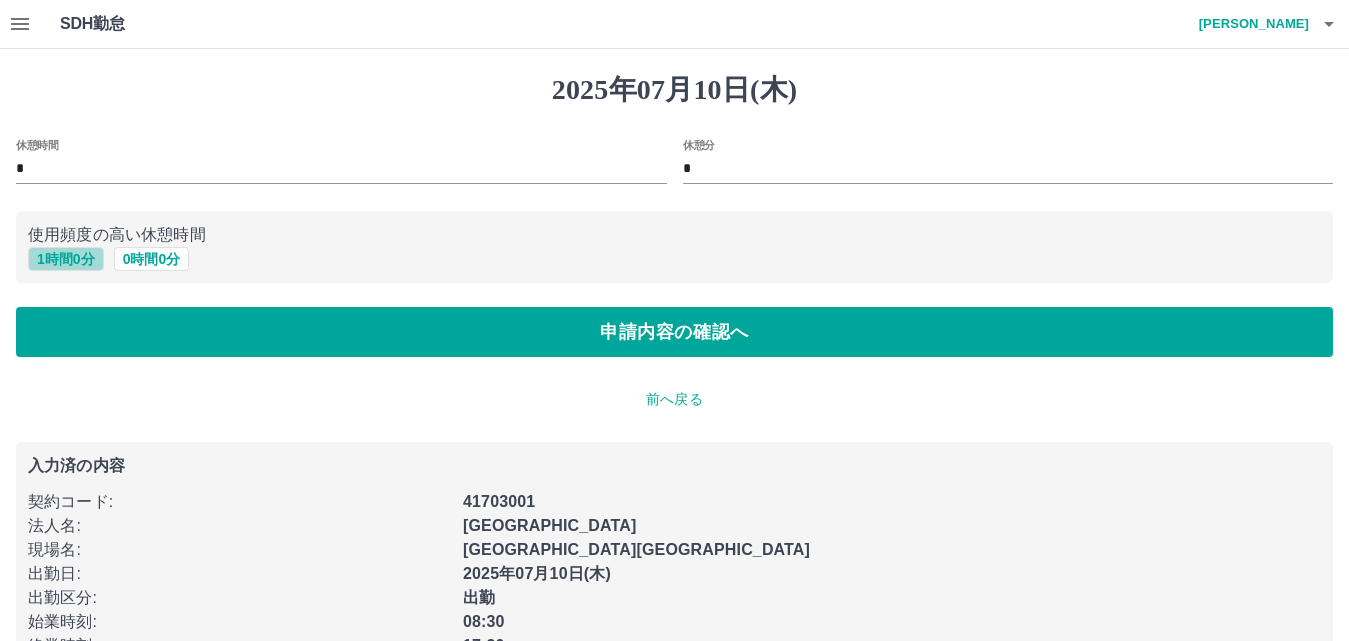 click on "1 時間 0 分" at bounding box center [66, 259] 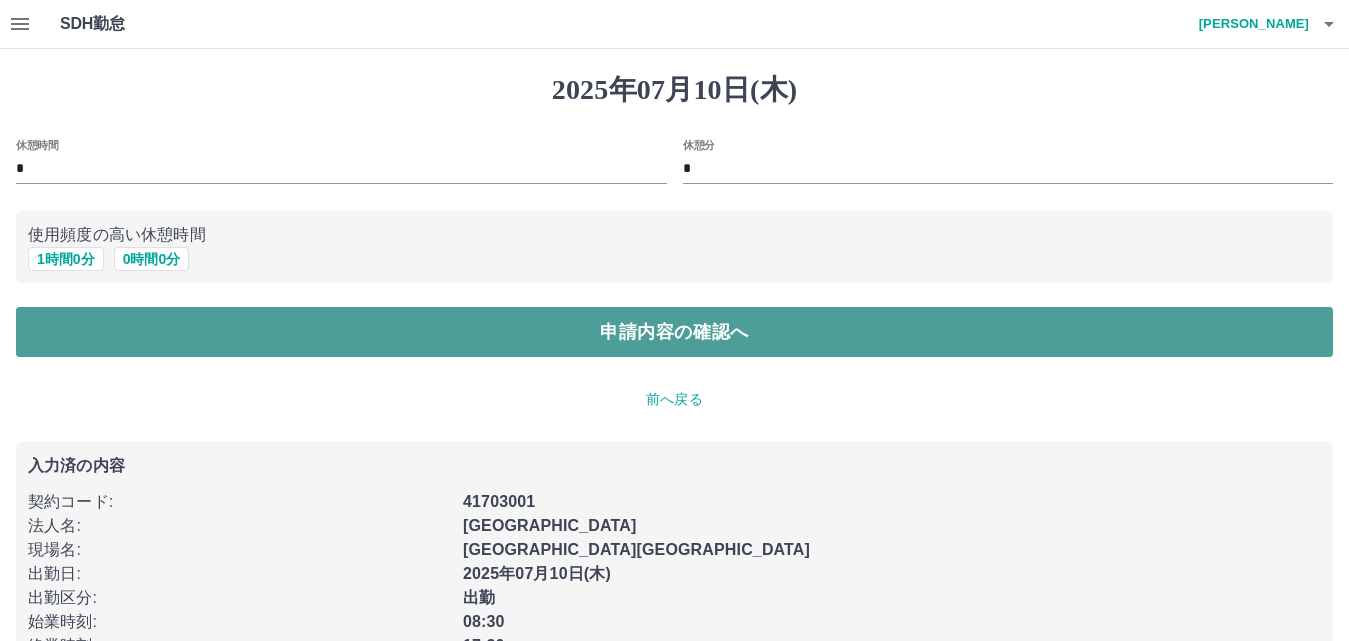 click on "申請内容の確認へ" at bounding box center [674, 332] 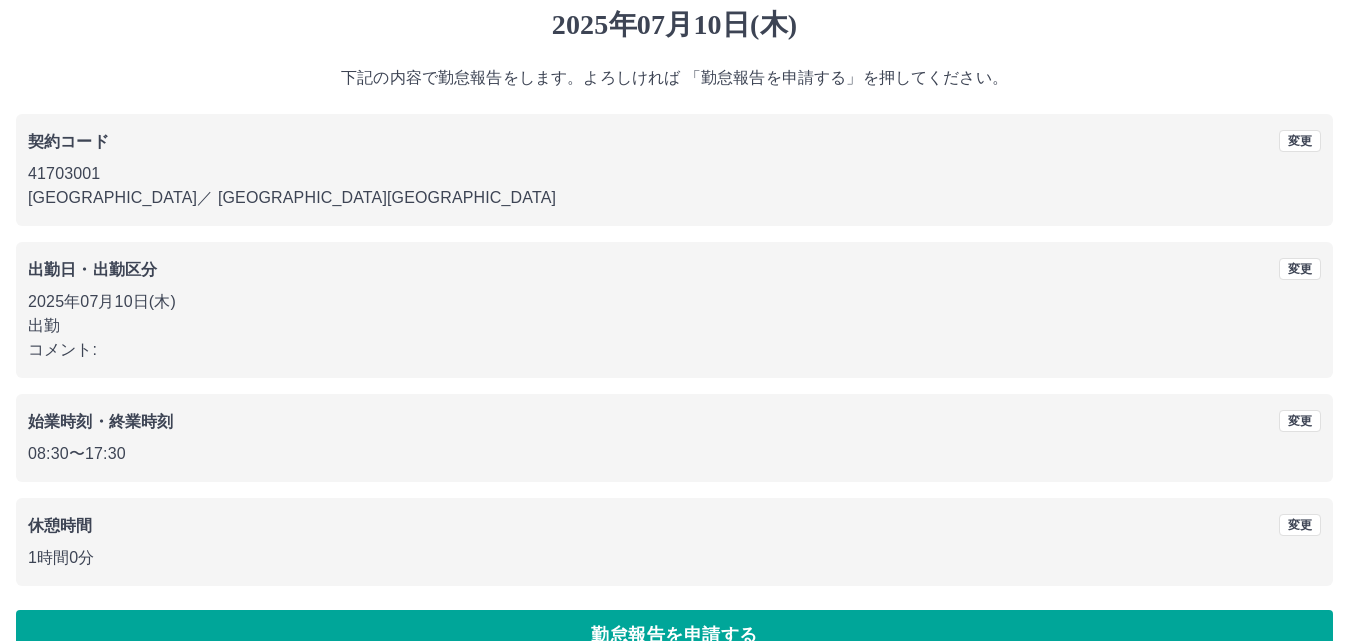 scroll, scrollTop: 108, scrollLeft: 0, axis: vertical 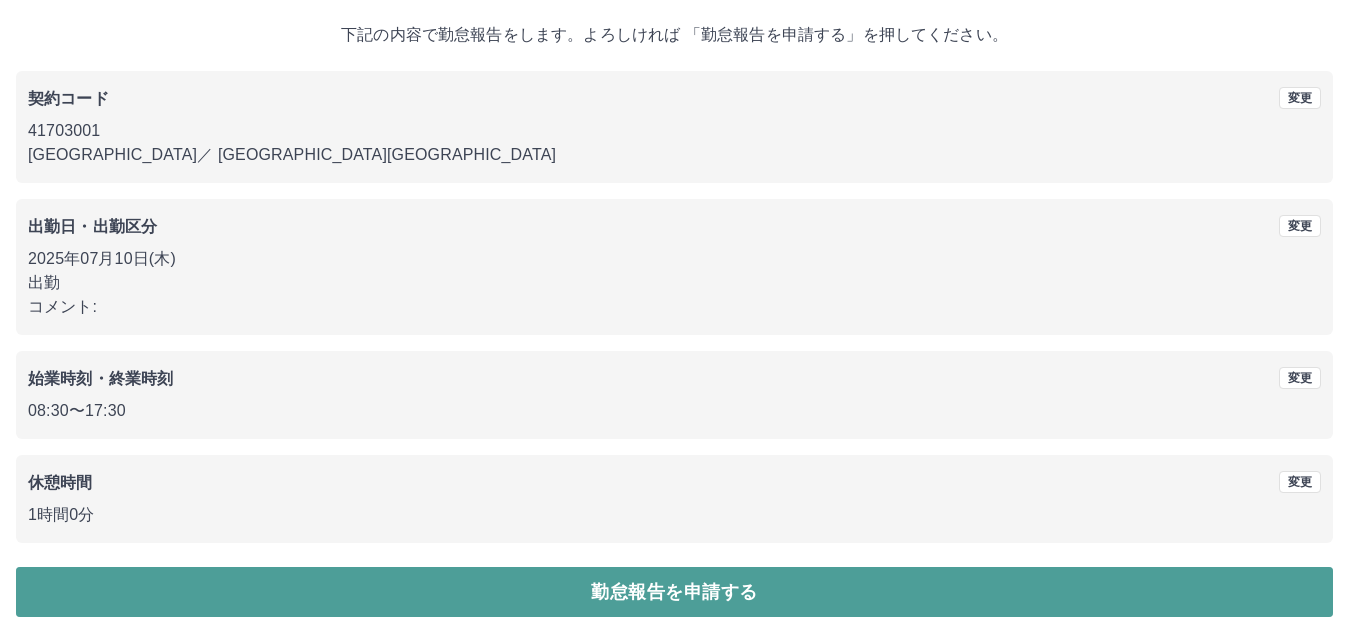 click on "勤怠報告を申請する" at bounding box center (674, 592) 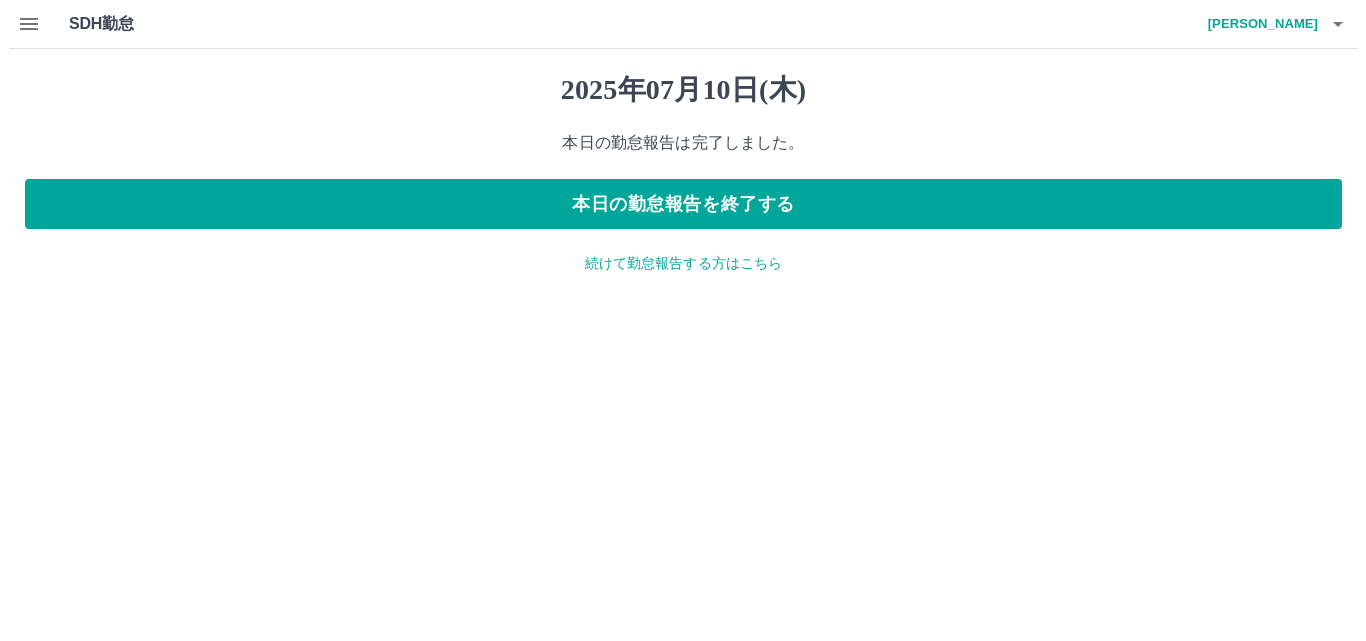 scroll, scrollTop: 0, scrollLeft: 0, axis: both 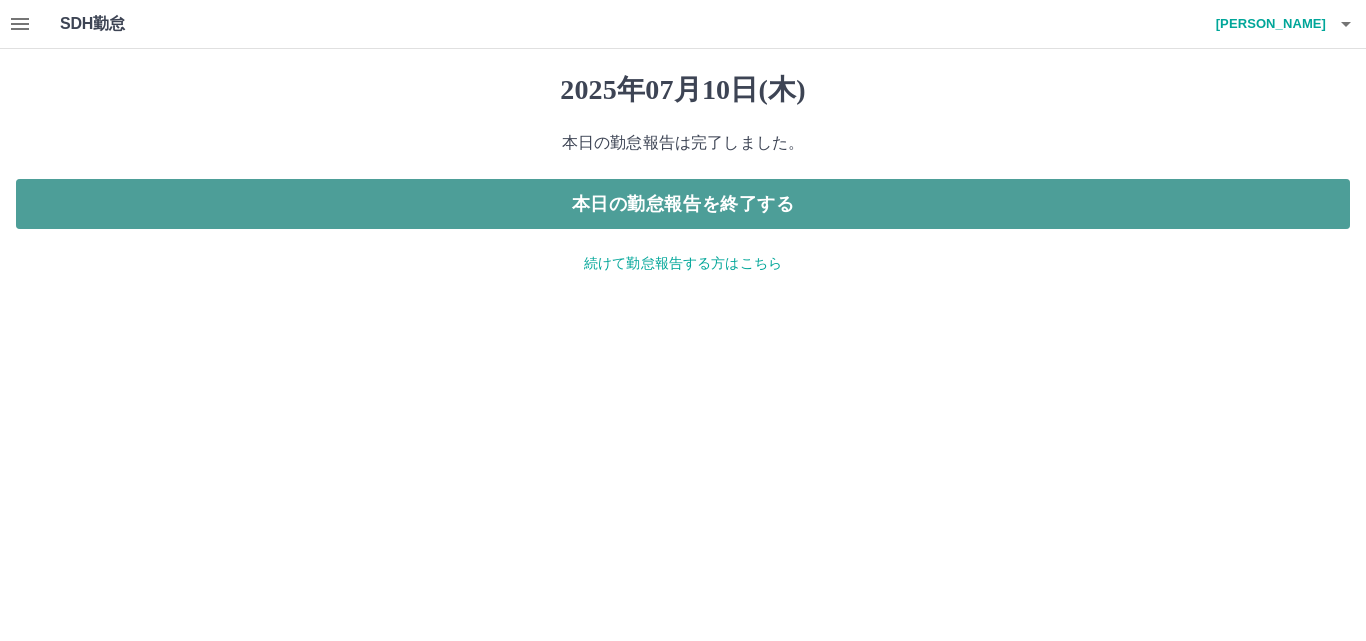 click on "本日の勤怠報告を終了する" at bounding box center [683, 204] 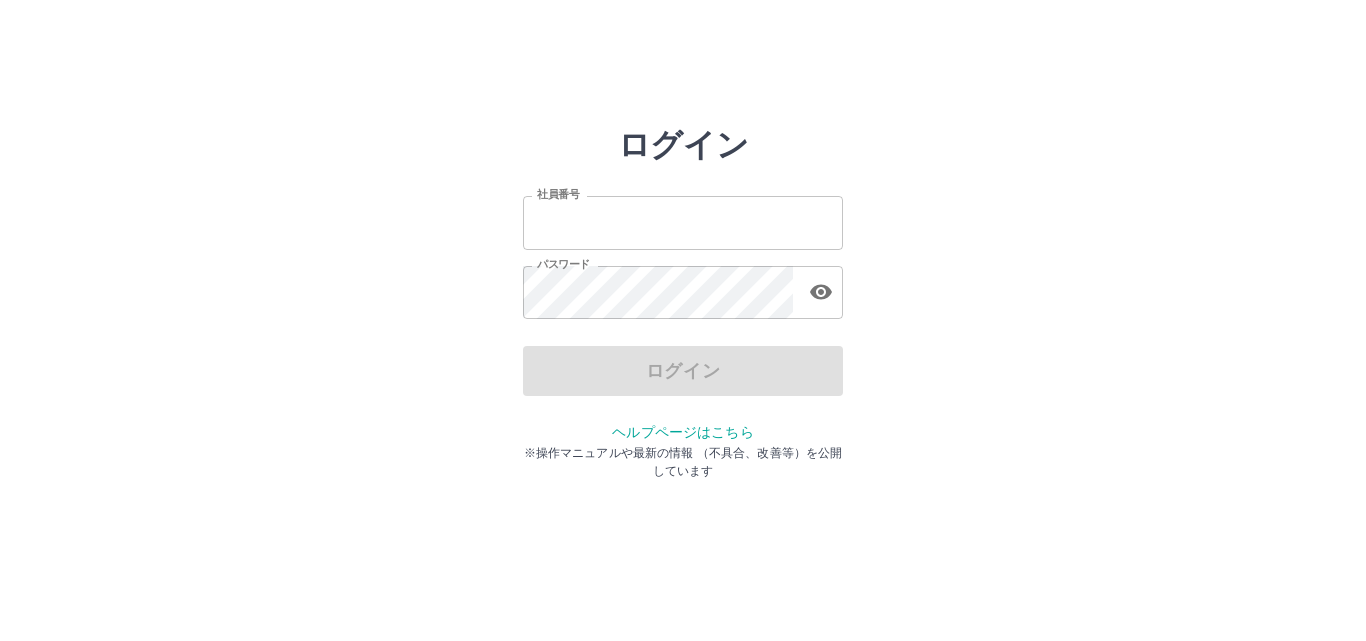 scroll, scrollTop: 0, scrollLeft: 0, axis: both 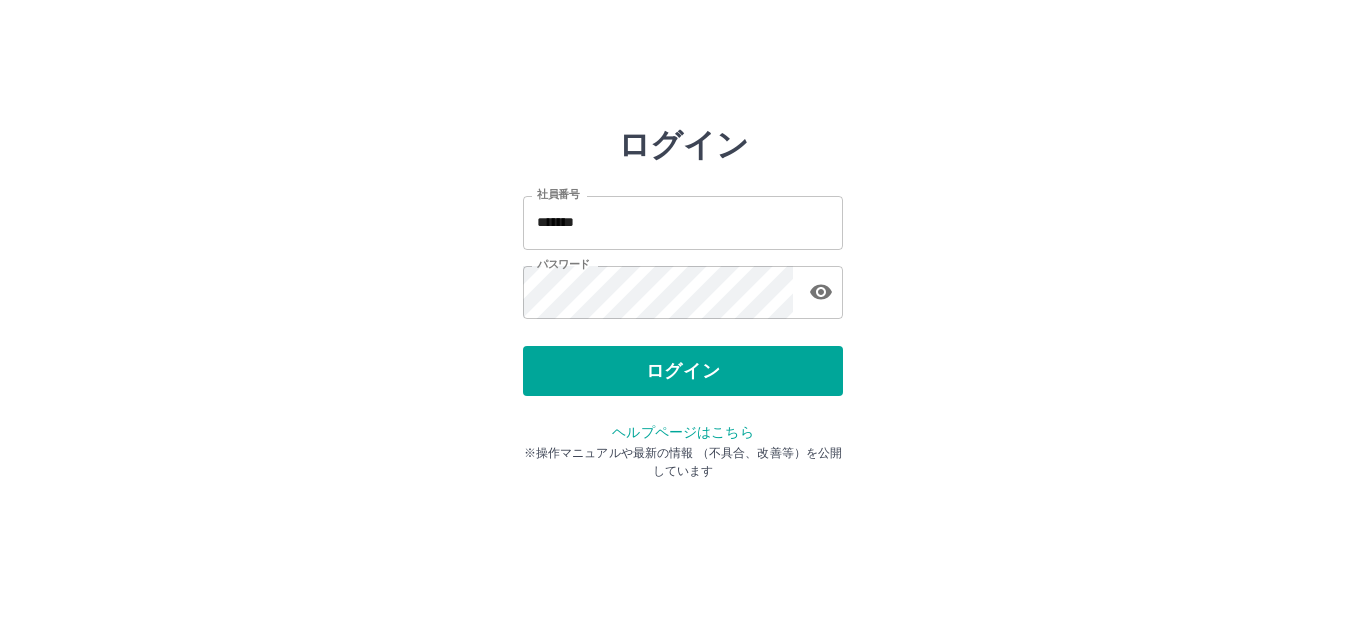 click on "ログイン" at bounding box center [683, 371] 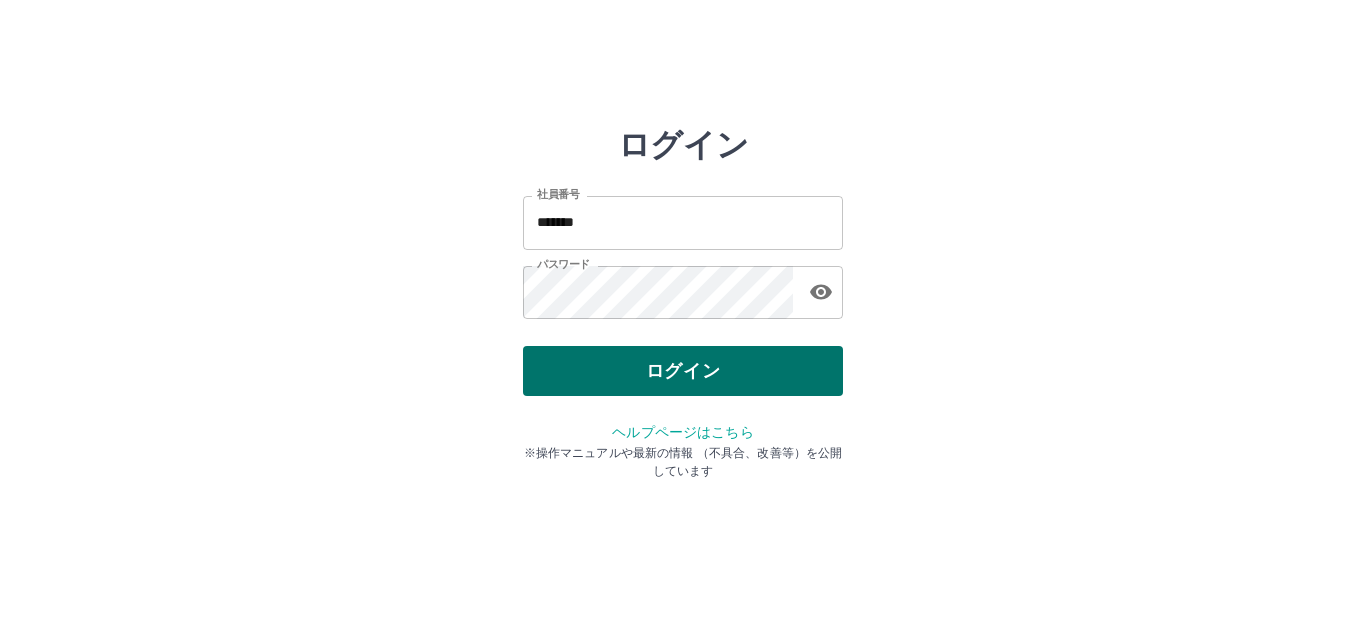 click on "ログイン" at bounding box center [683, 371] 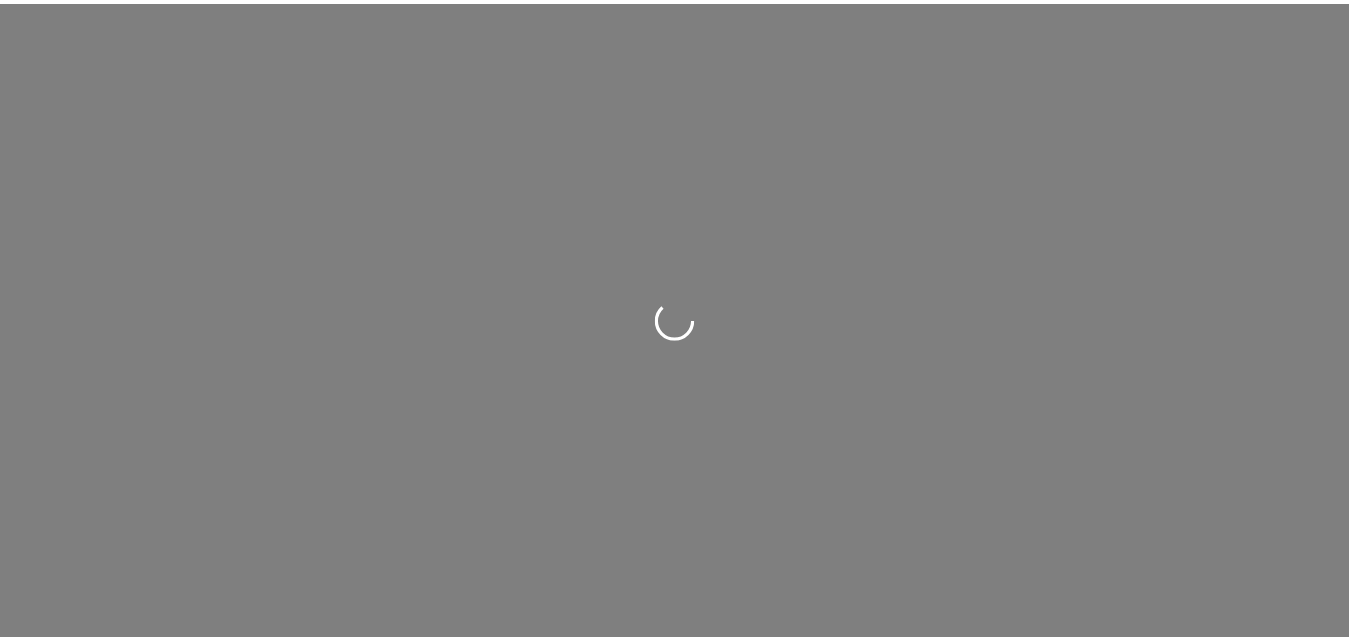 scroll, scrollTop: 0, scrollLeft: 0, axis: both 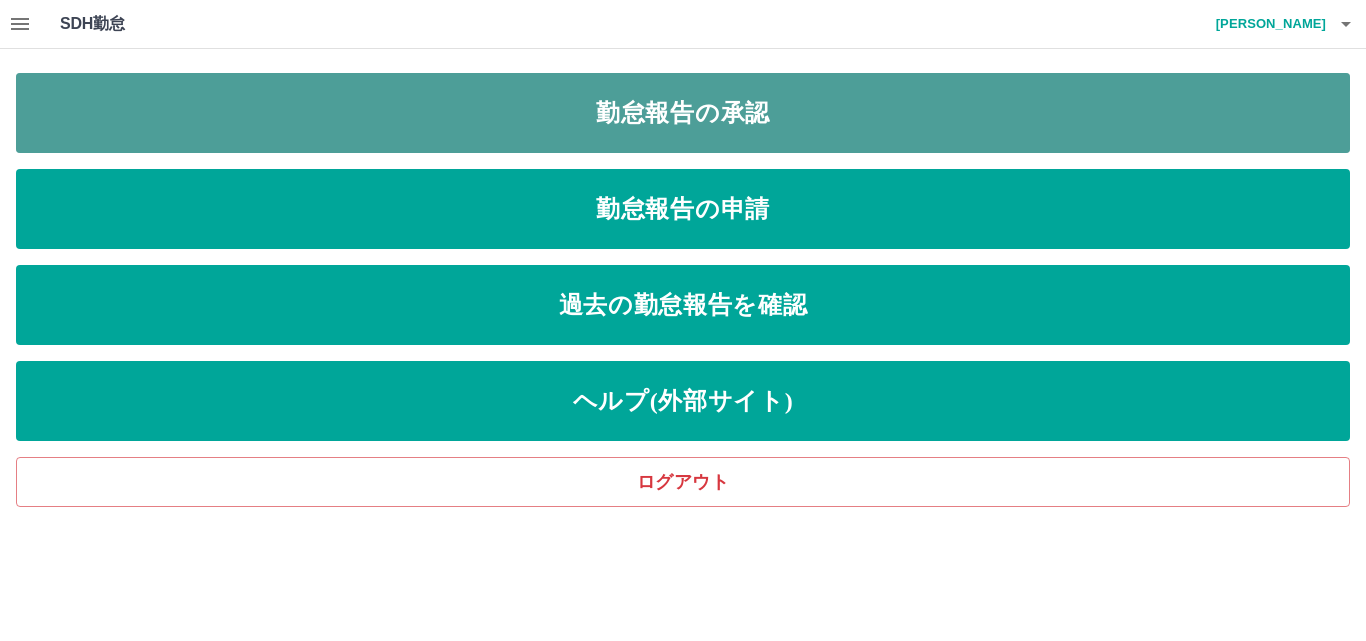 click on "勤怠報告の承認" at bounding box center [683, 113] 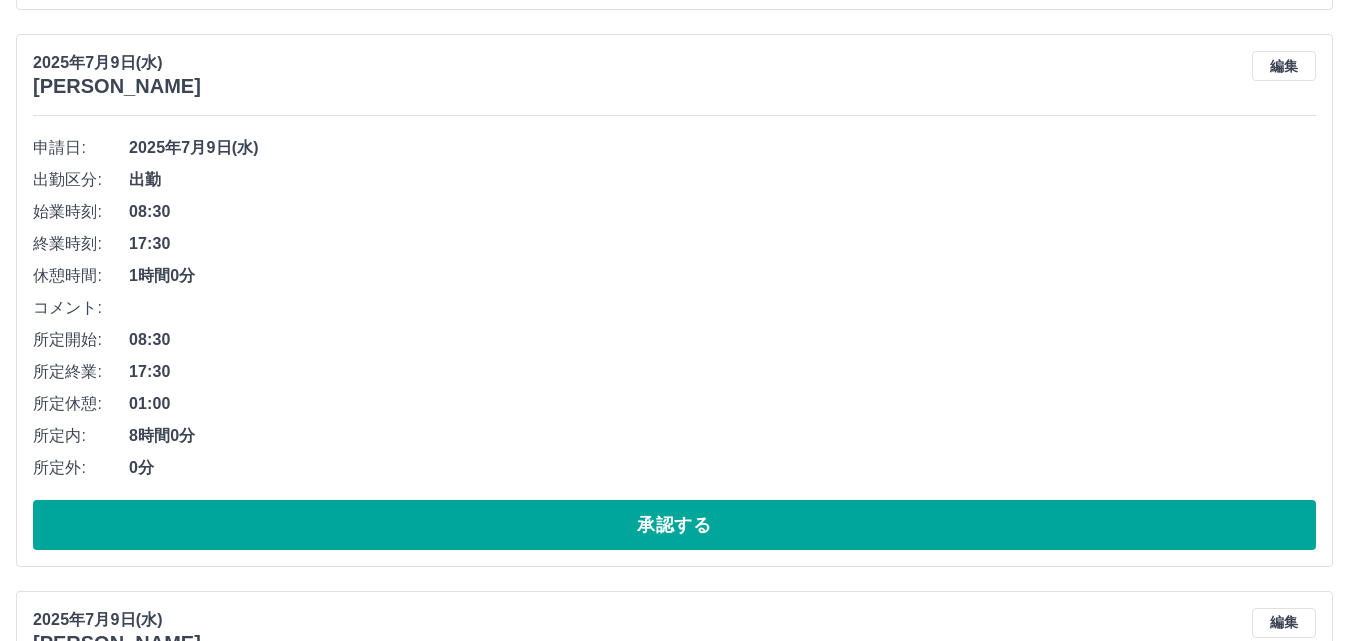 scroll, scrollTop: 1400, scrollLeft: 0, axis: vertical 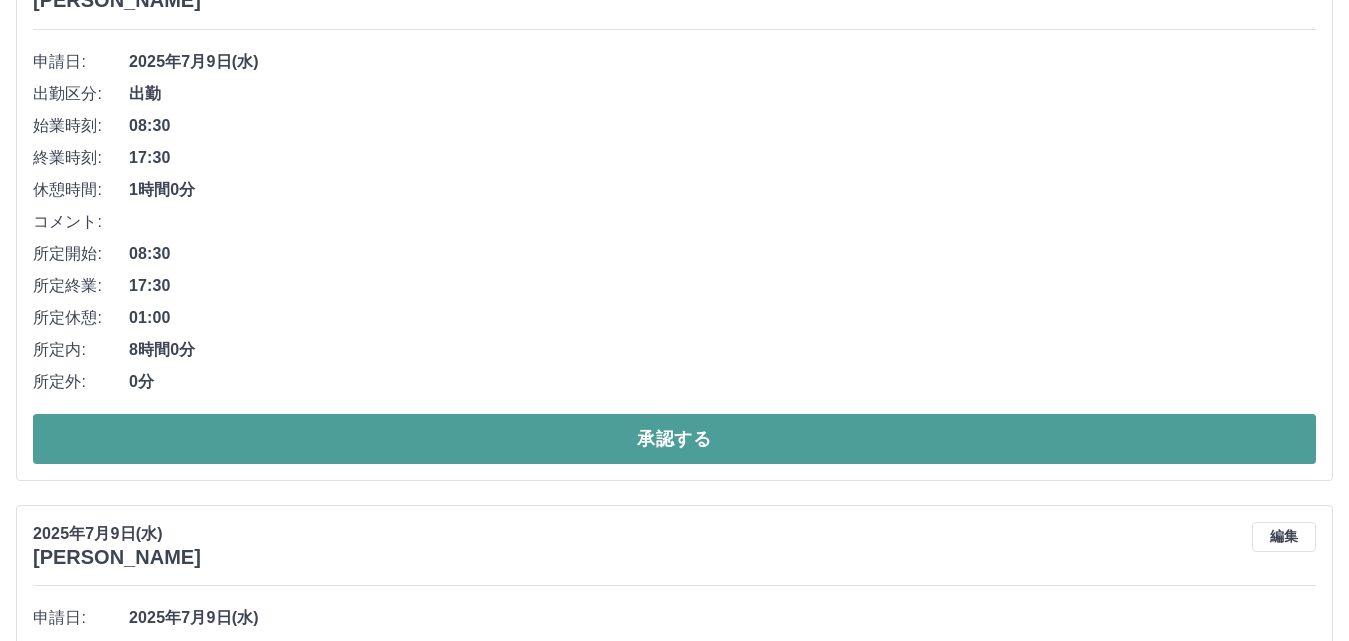 click on "承認する" at bounding box center (674, 439) 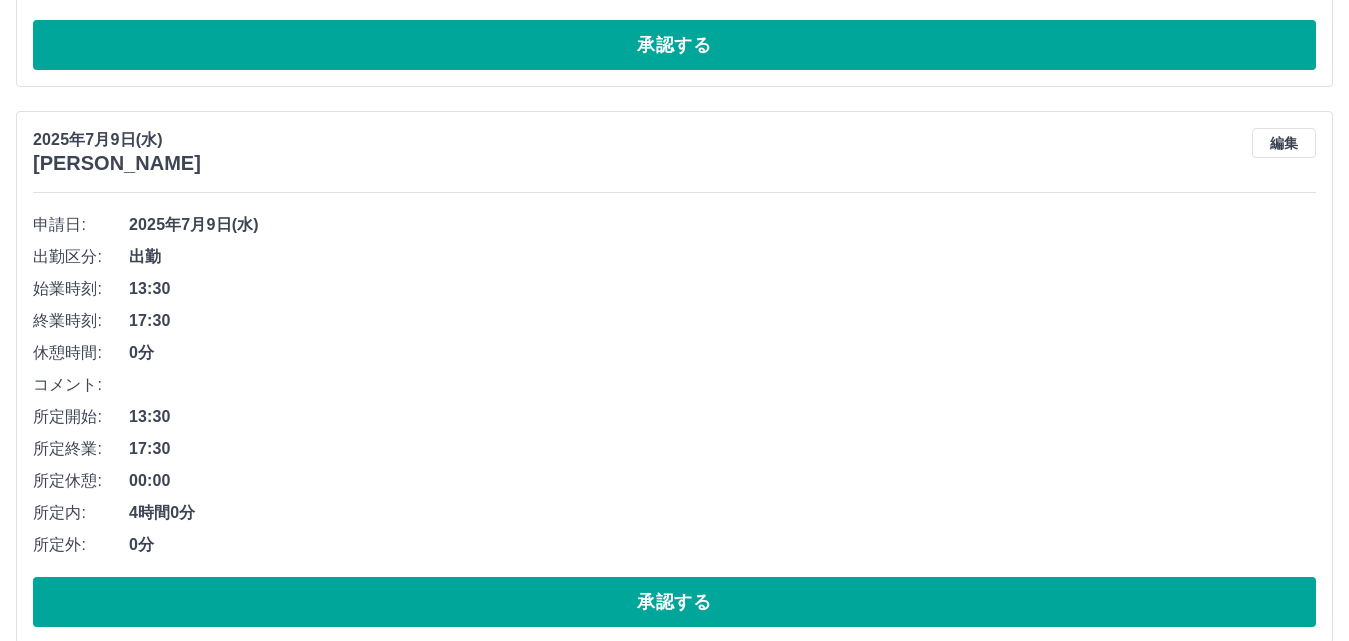 scroll, scrollTop: 1344, scrollLeft: 0, axis: vertical 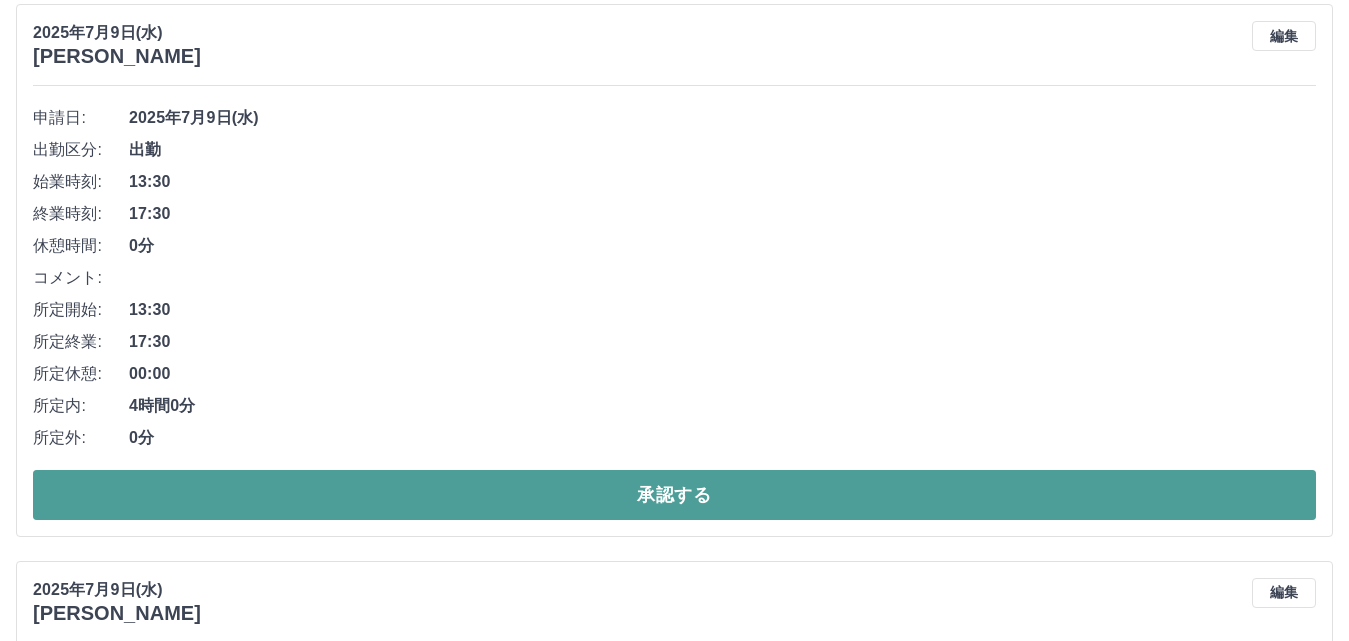 click on "承認する" at bounding box center (674, 495) 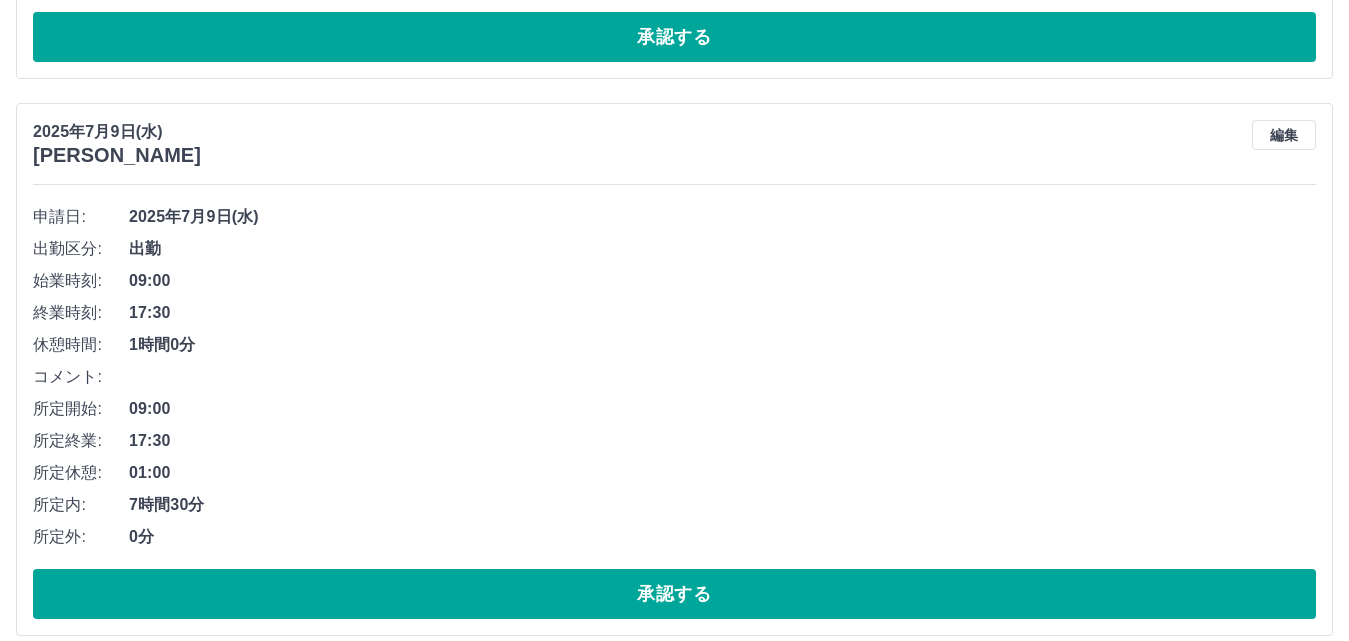 scroll, scrollTop: 6287, scrollLeft: 0, axis: vertical 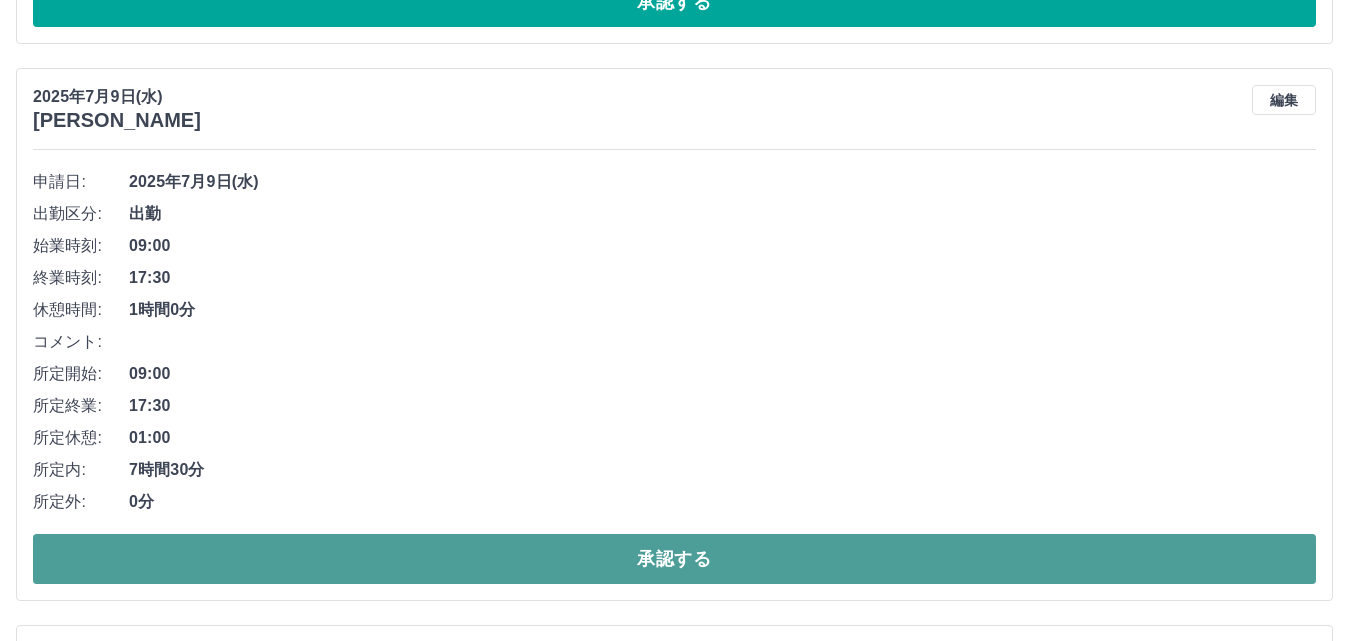 click on "承認する" at bounding box center (674, 559) 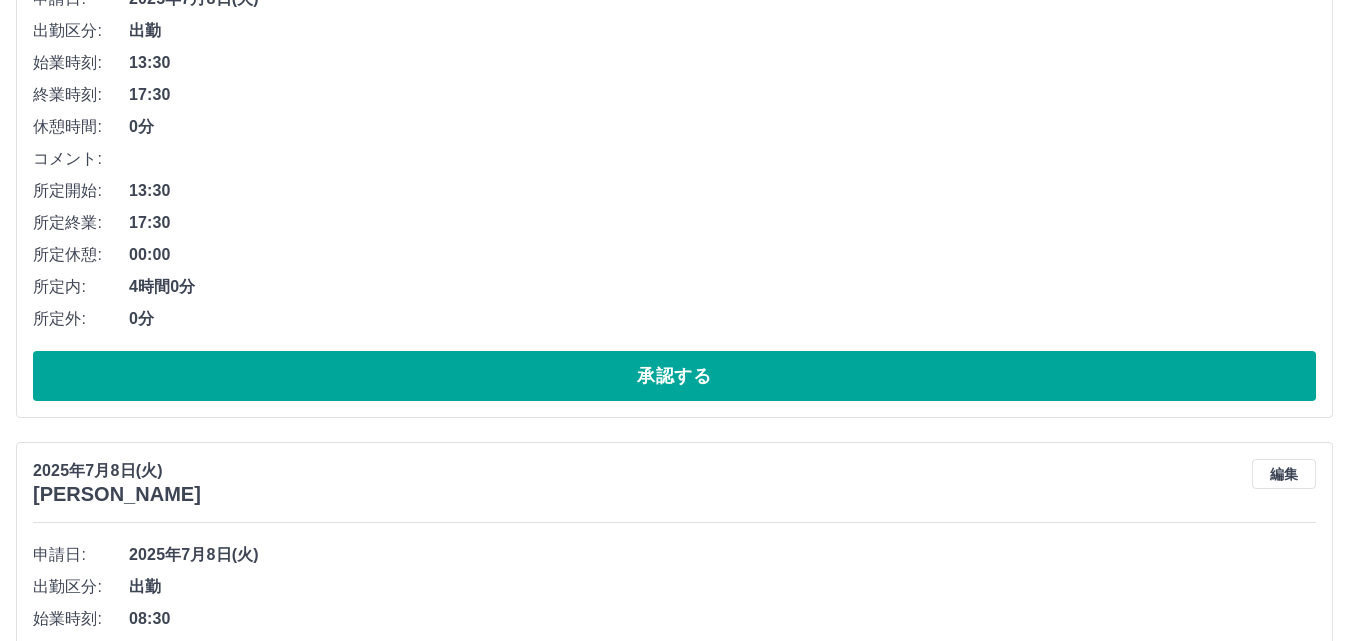scroll, scrollTop: 7031, scrollLeft: 0, axis: vertical 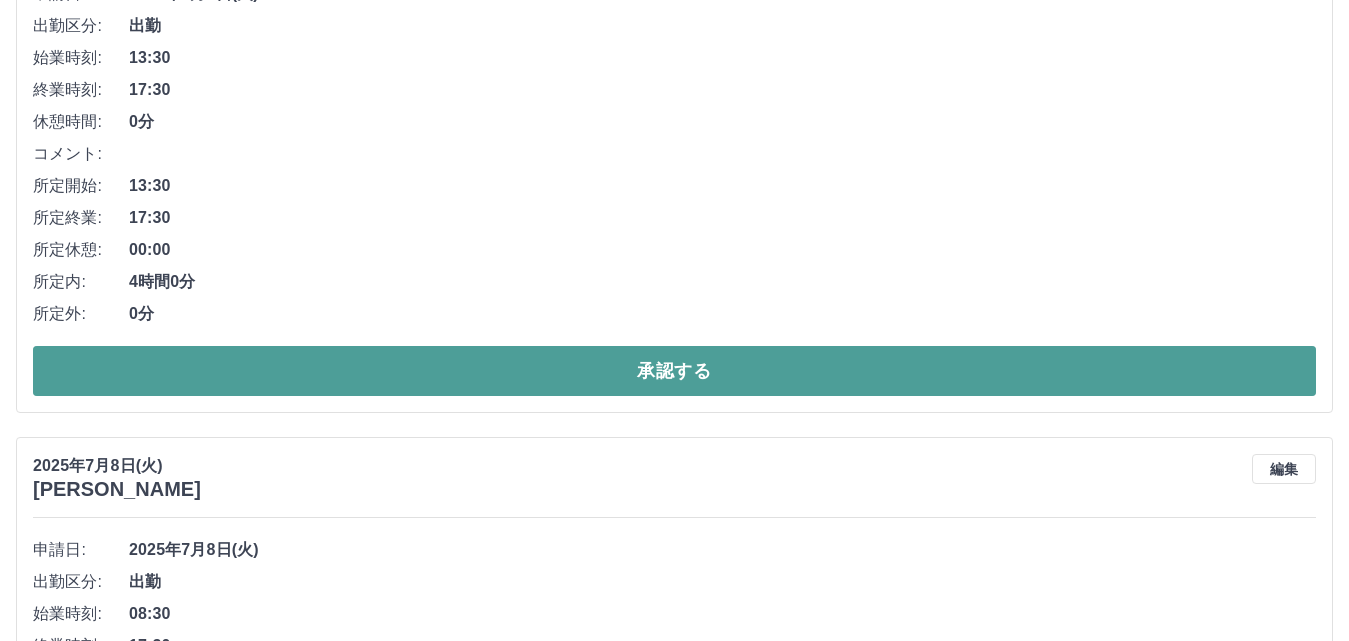 click on "承認する" at bounding box center [674, 371] 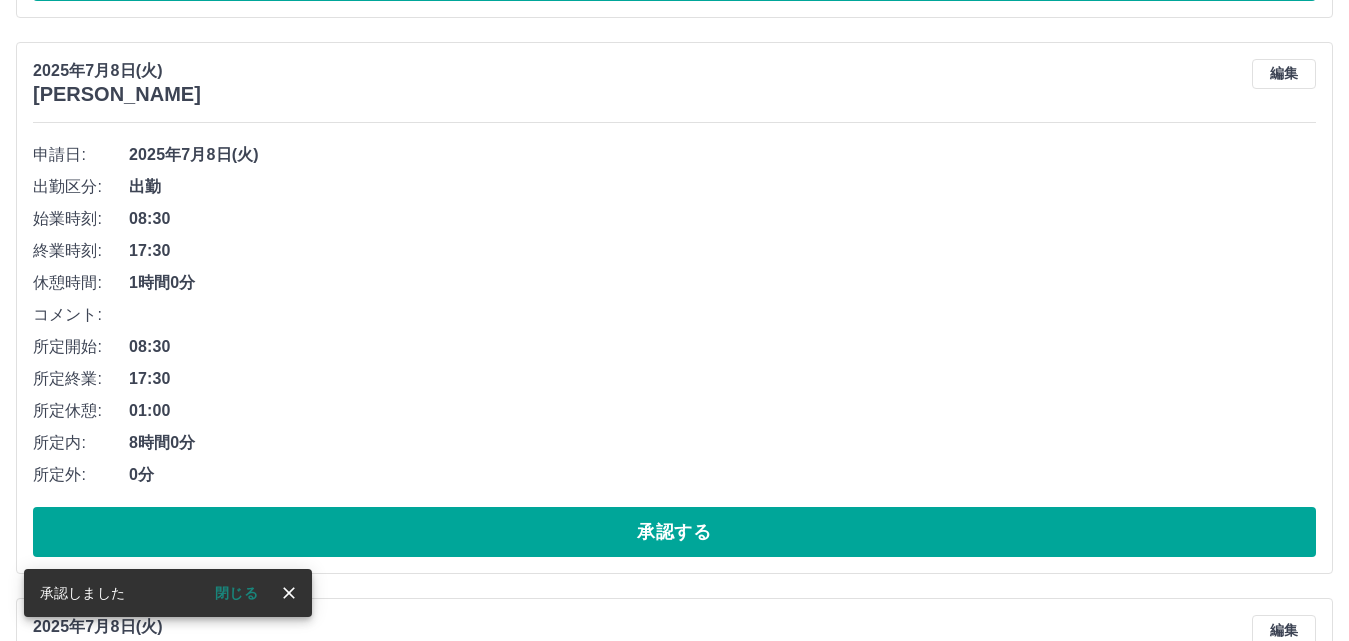 scroll, scrollTop: 6975, scrollLeft: 0, axis: vertical 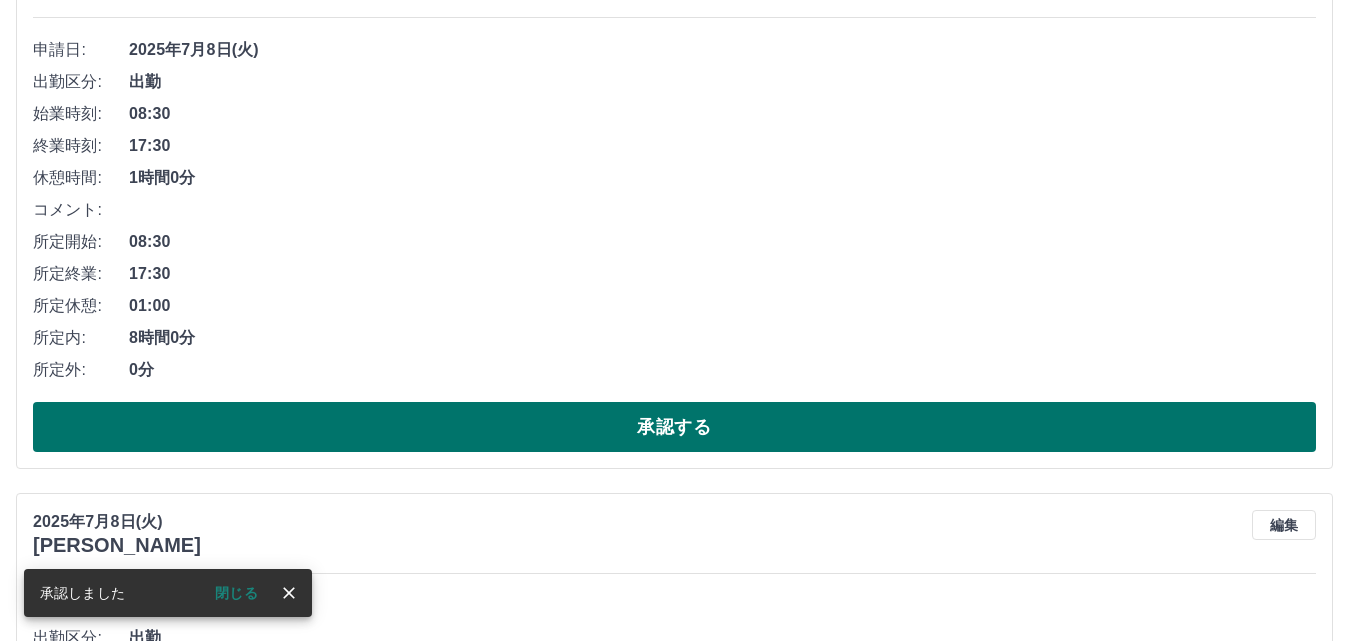 click on "承認する" at bounding box center (674, 427) 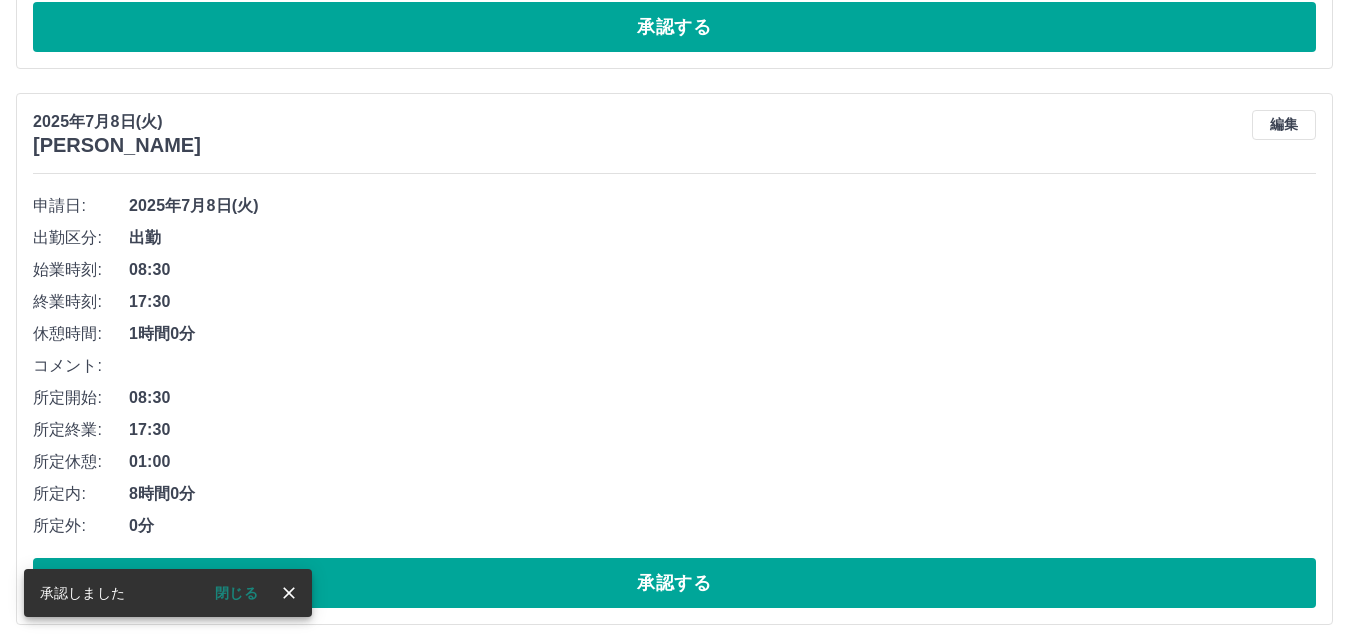 scroll, scrollTop: 6829, scrollLeft: 0, axis: vertical 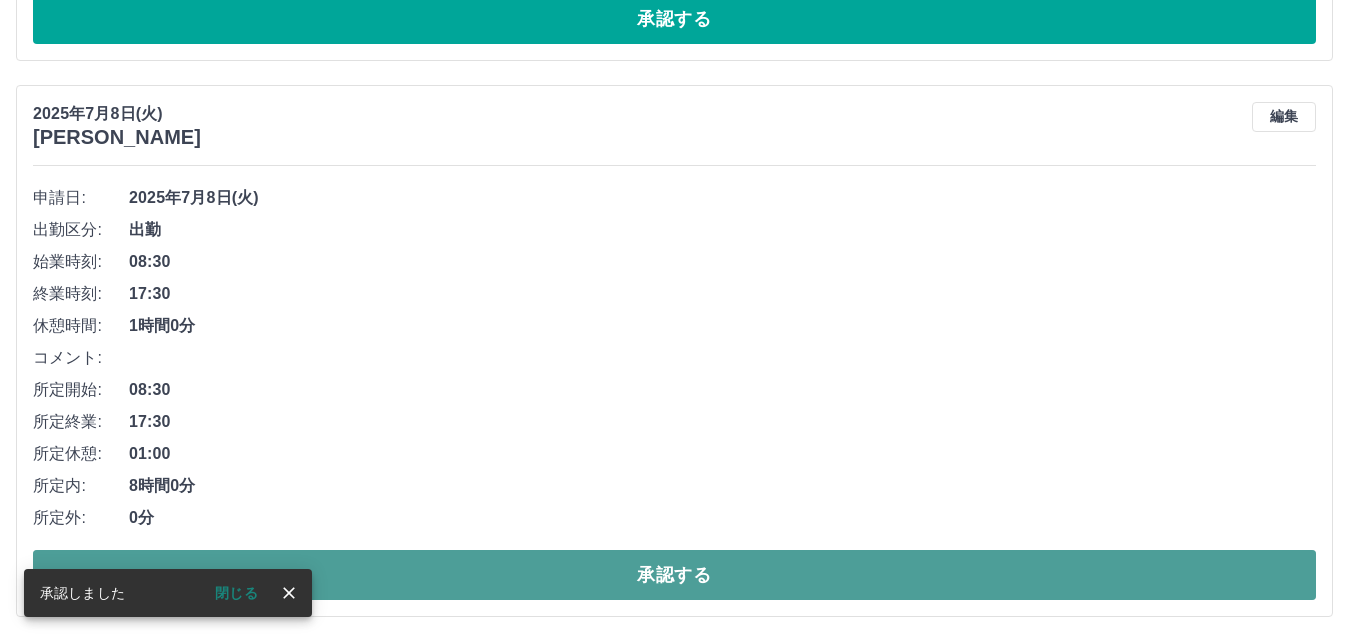 click on "承認する" at bounding box center [674, 575] 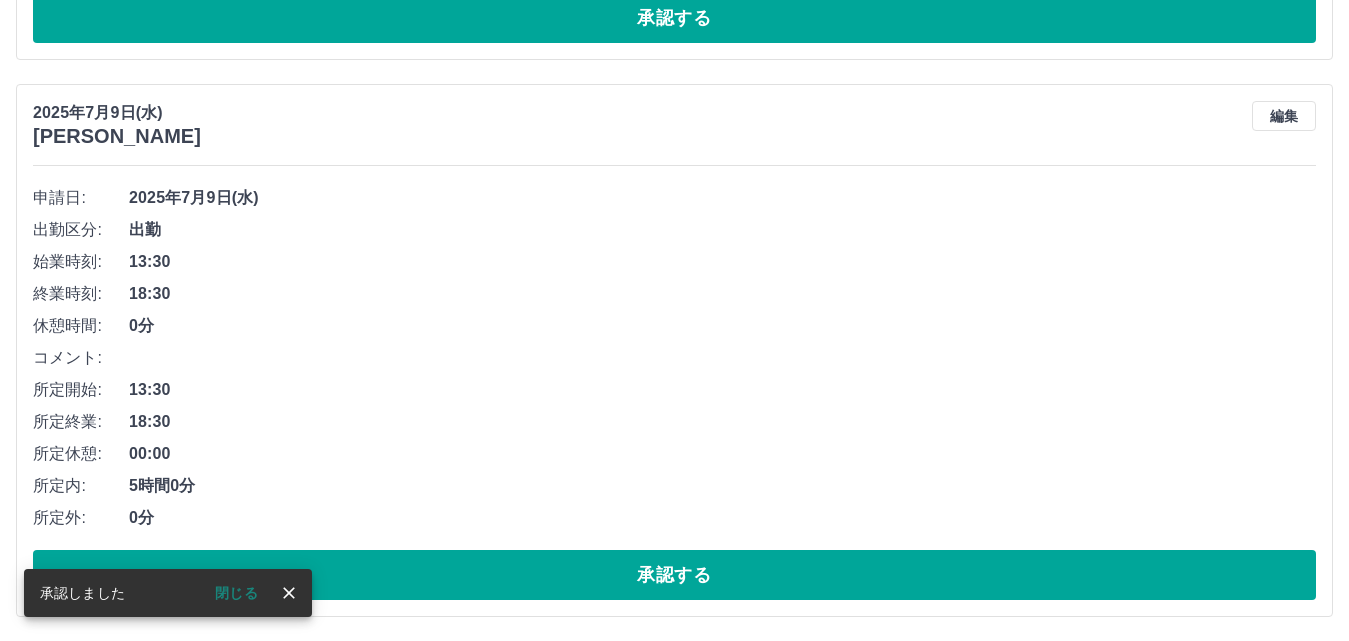 scroll, scrollTop: 6273, scrollLeft: 0, axis: vertical 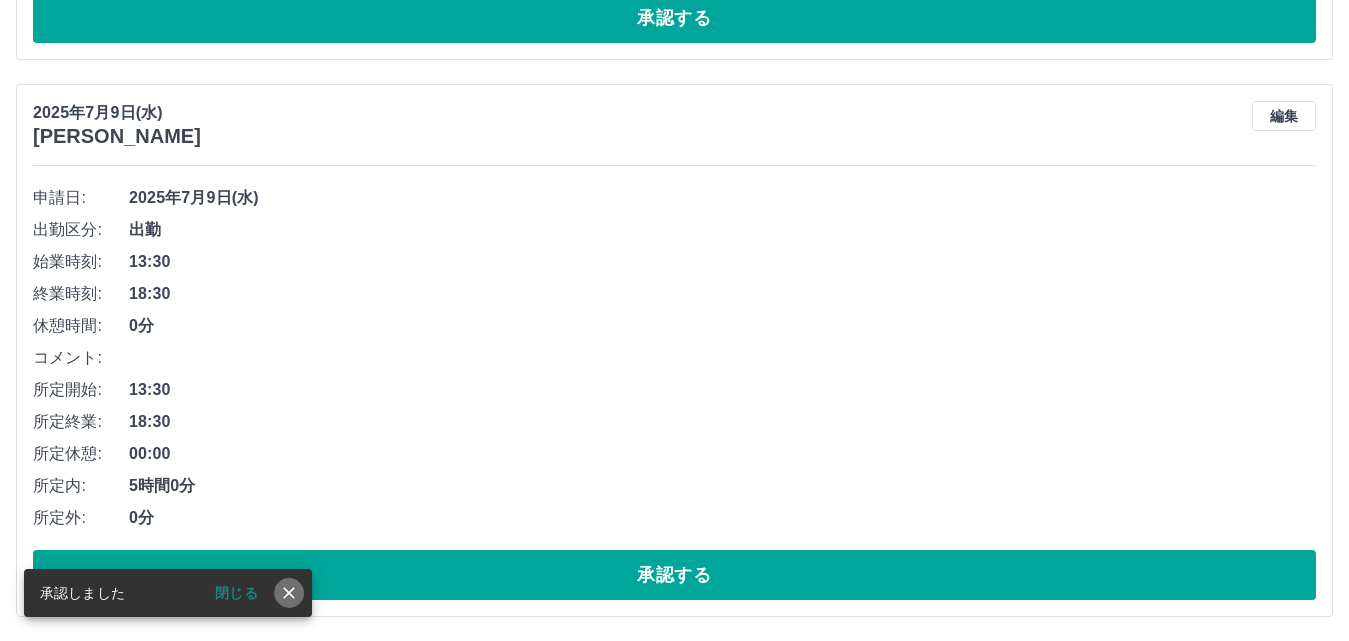 click 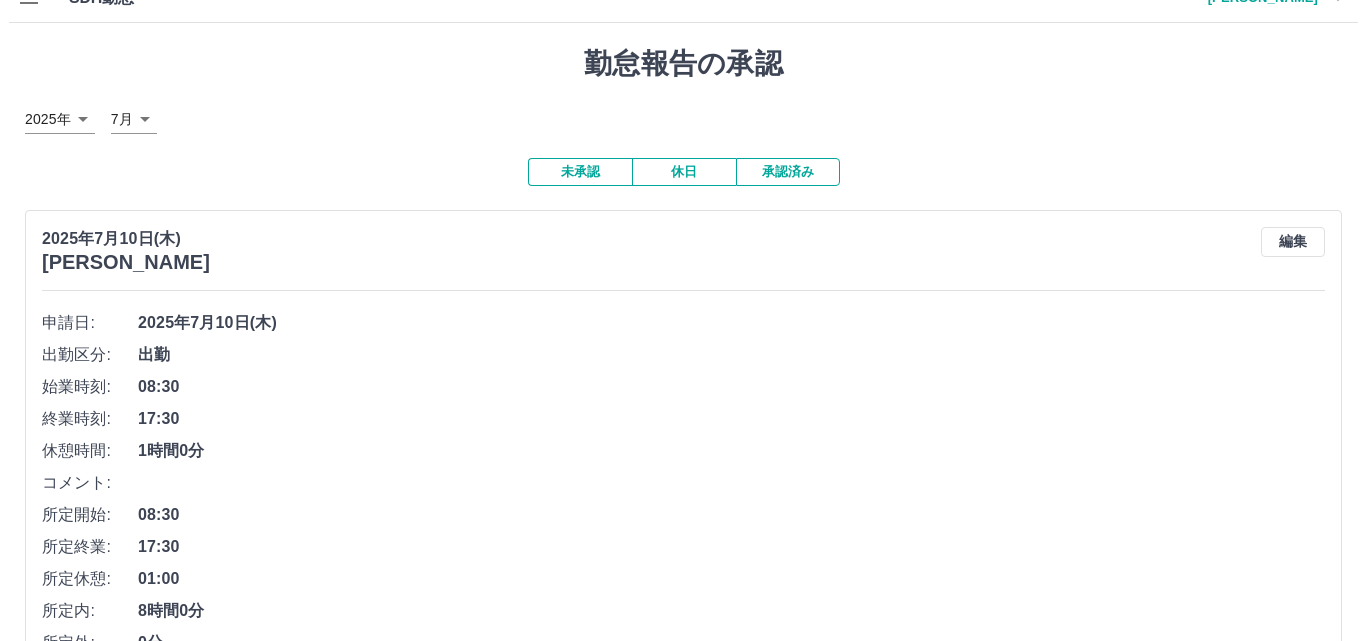 scroll, scrollTop: 0, scrollLeft: 0, axis: both 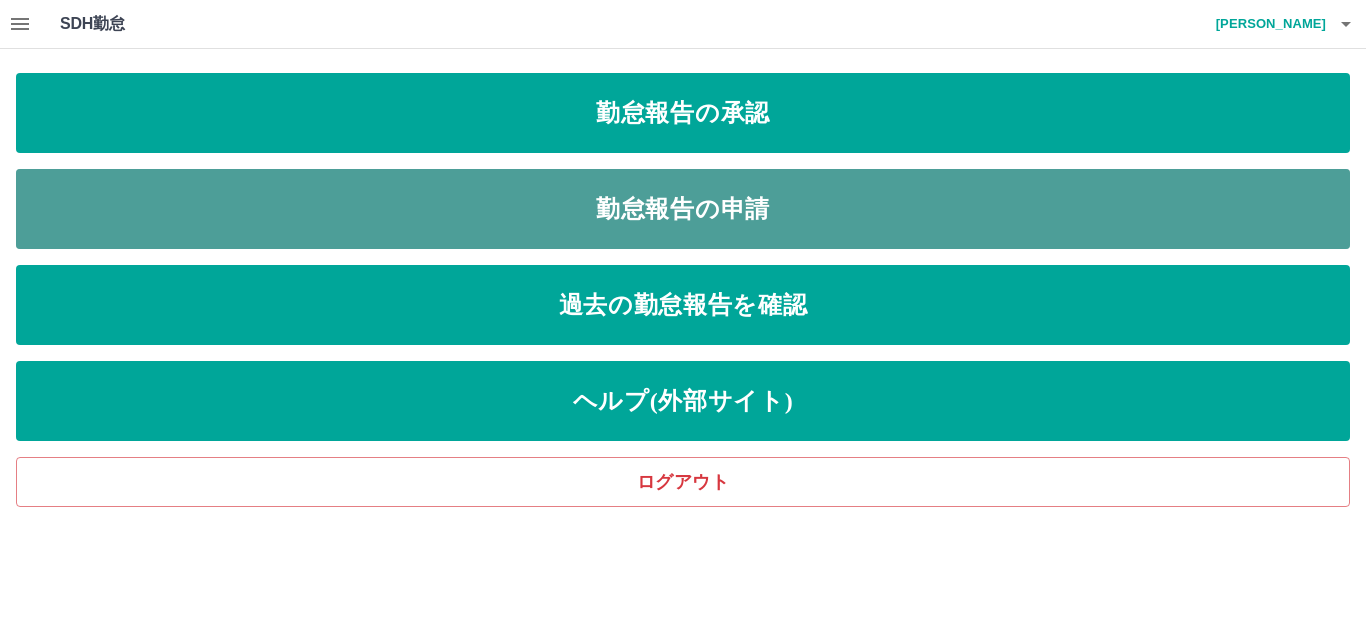 click on "勤怠報告の申請" at bounding box center (683, 209) 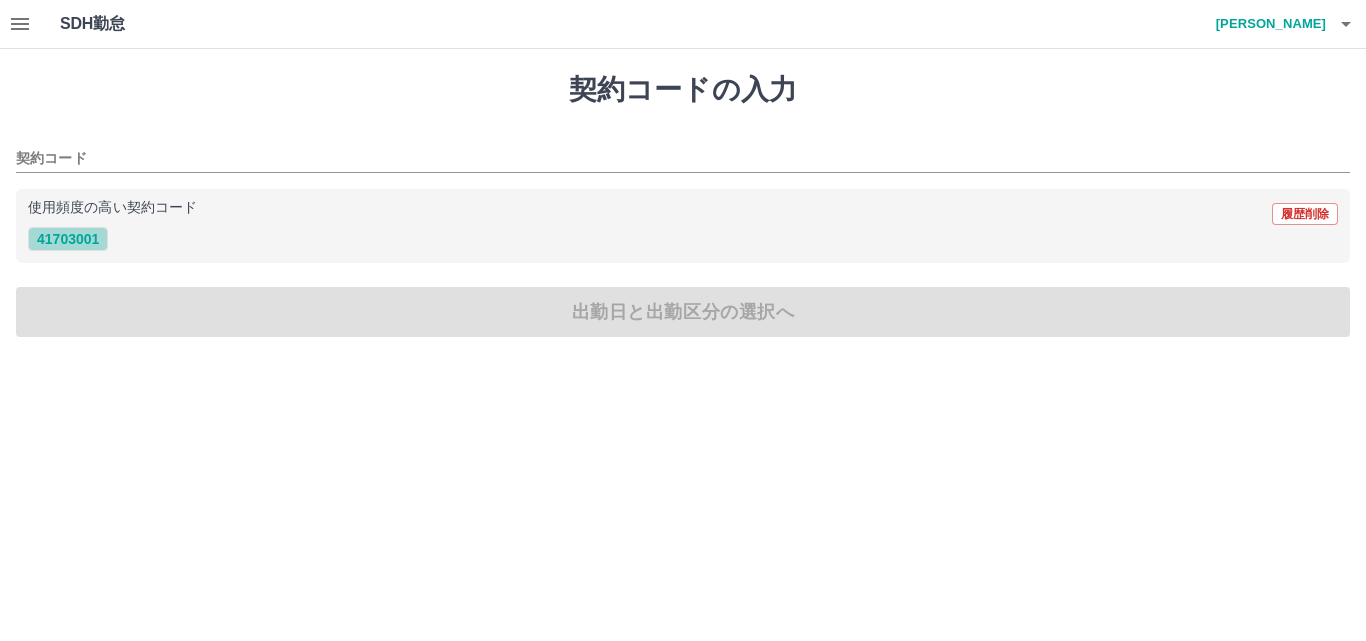 click on "41703001" at bounding box center [68, 239] 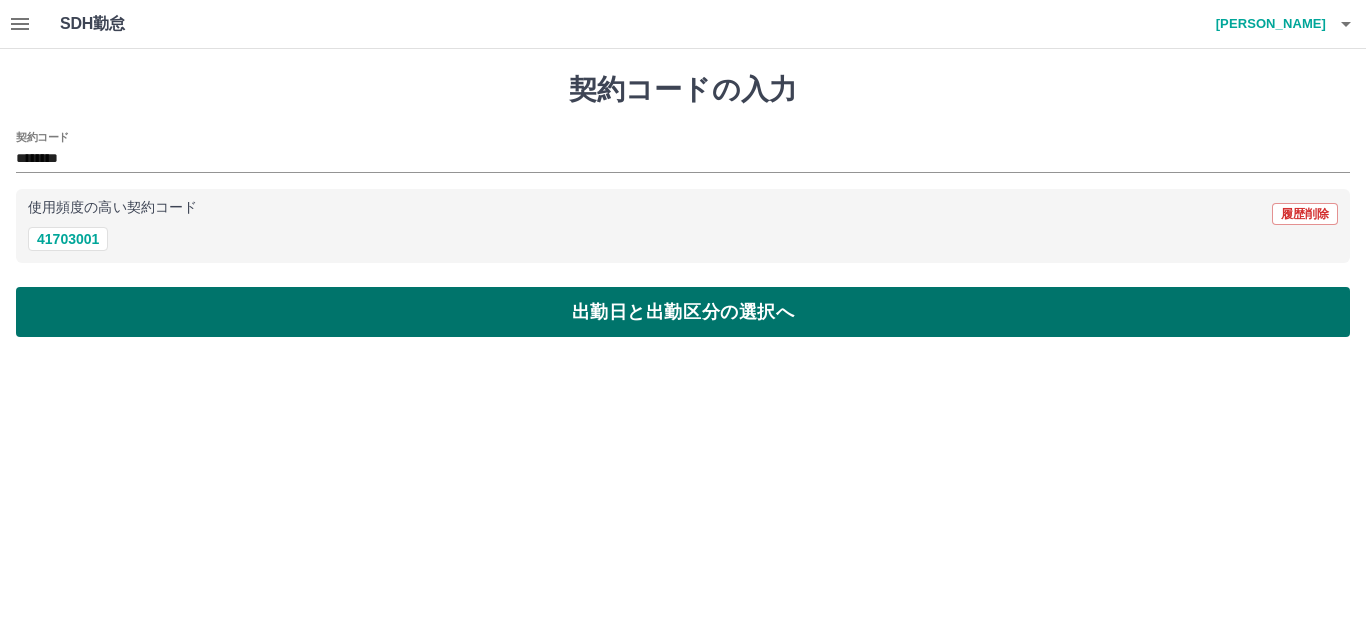 click on "出勤日と出勤区分の選択へ" at bounding box center (683, 312) 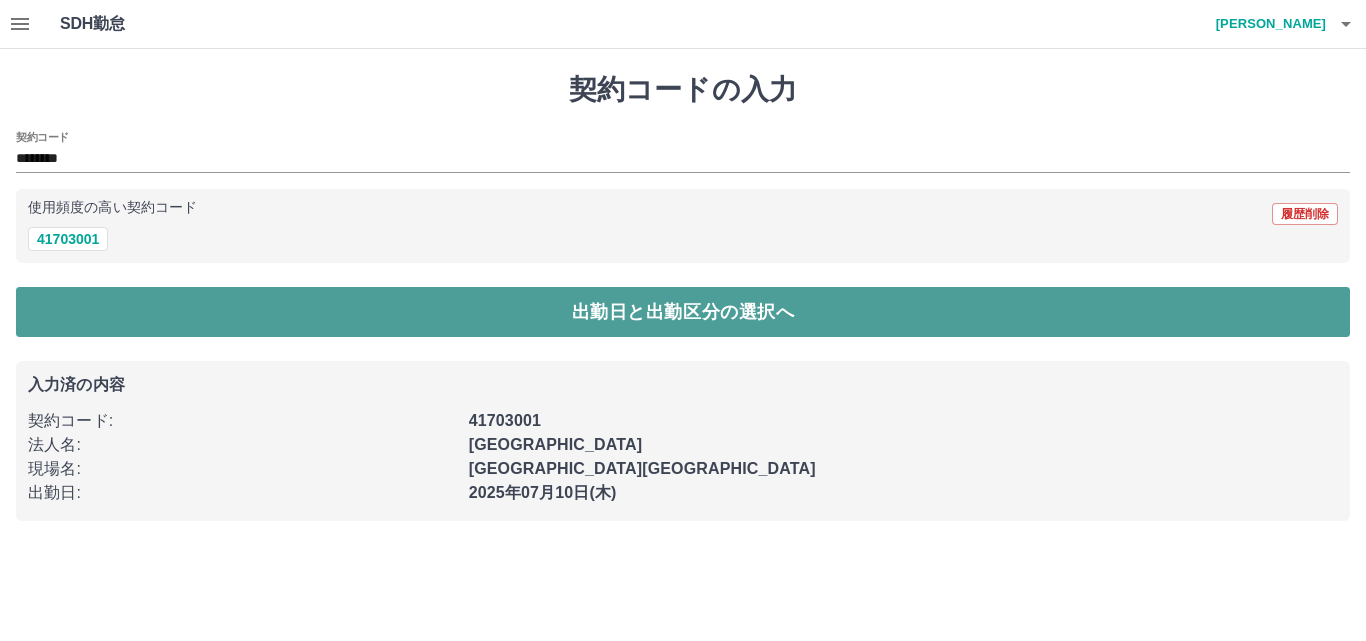 click on "出勤日と出勤区分の選択へ" at bounding box center (683, 312) 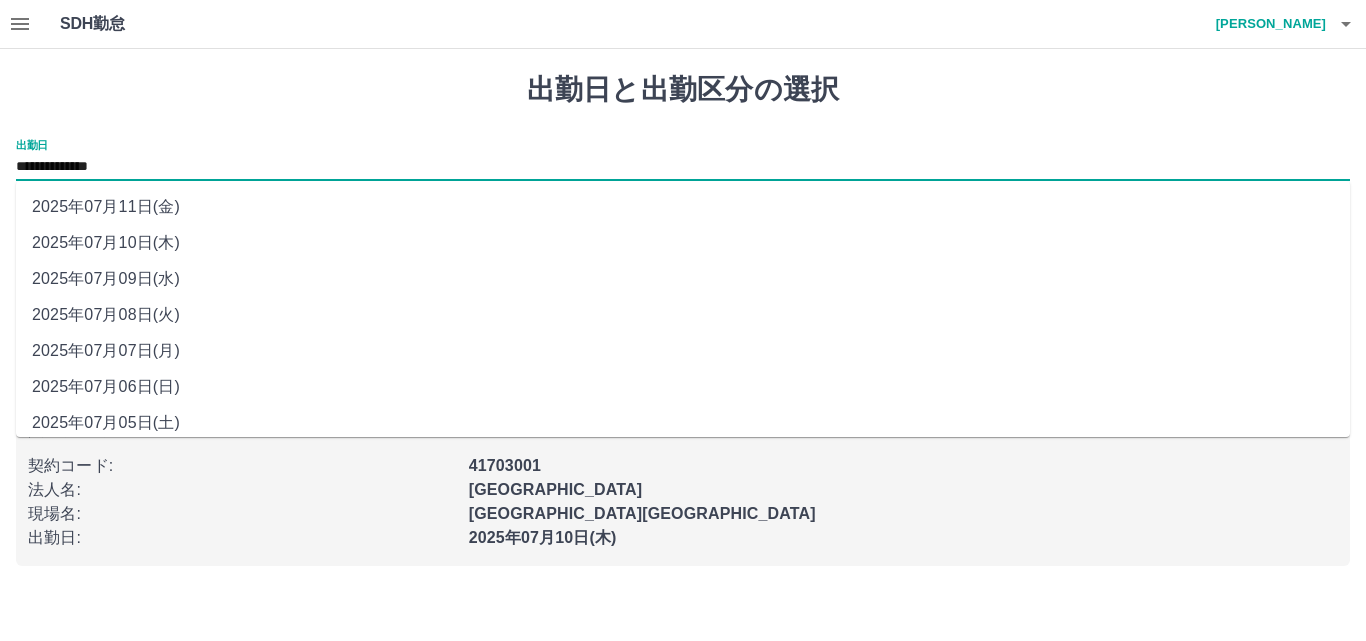 click on "**********" at bounding box center (683, 167) 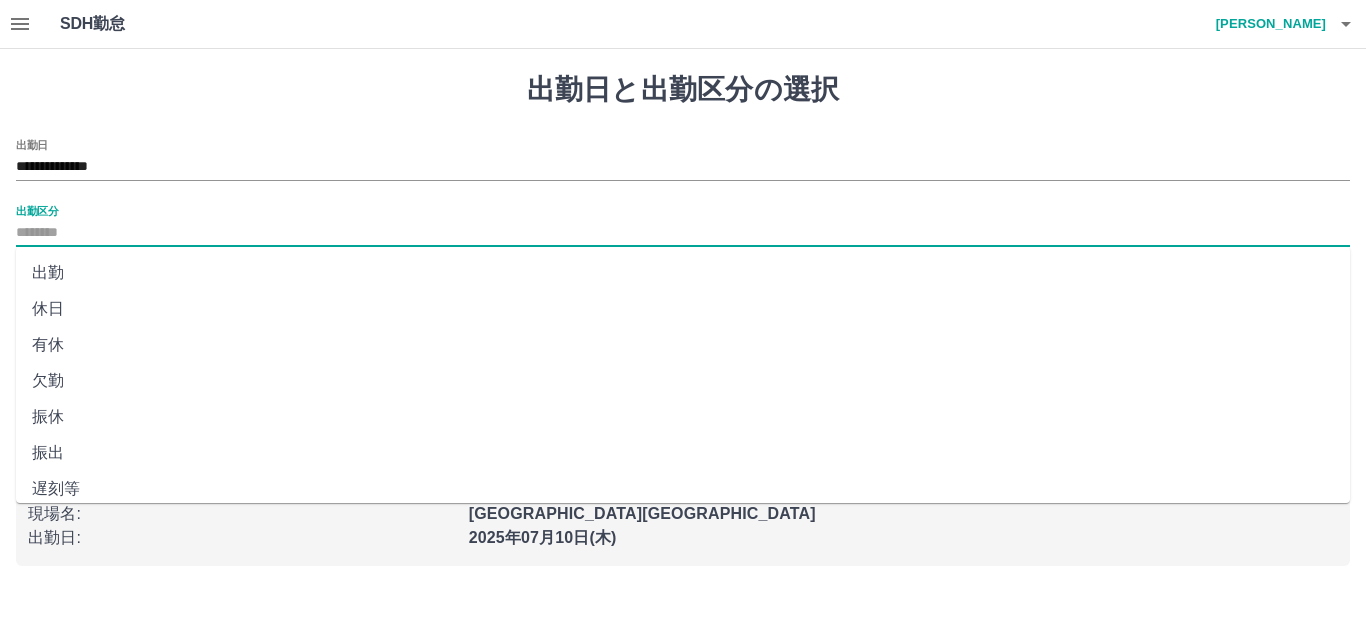 click on "出勤区分" at bounding box center [683, 233] 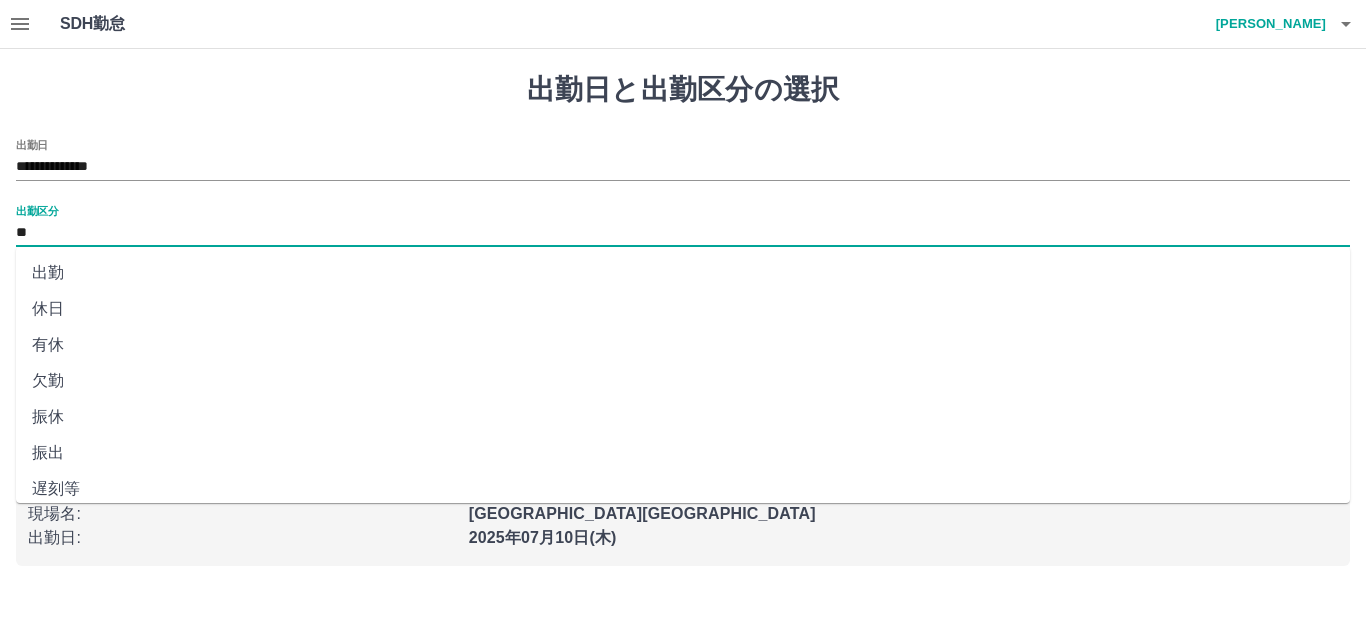 click on "申請内容の確認へ" at bounding box center (683, 296) 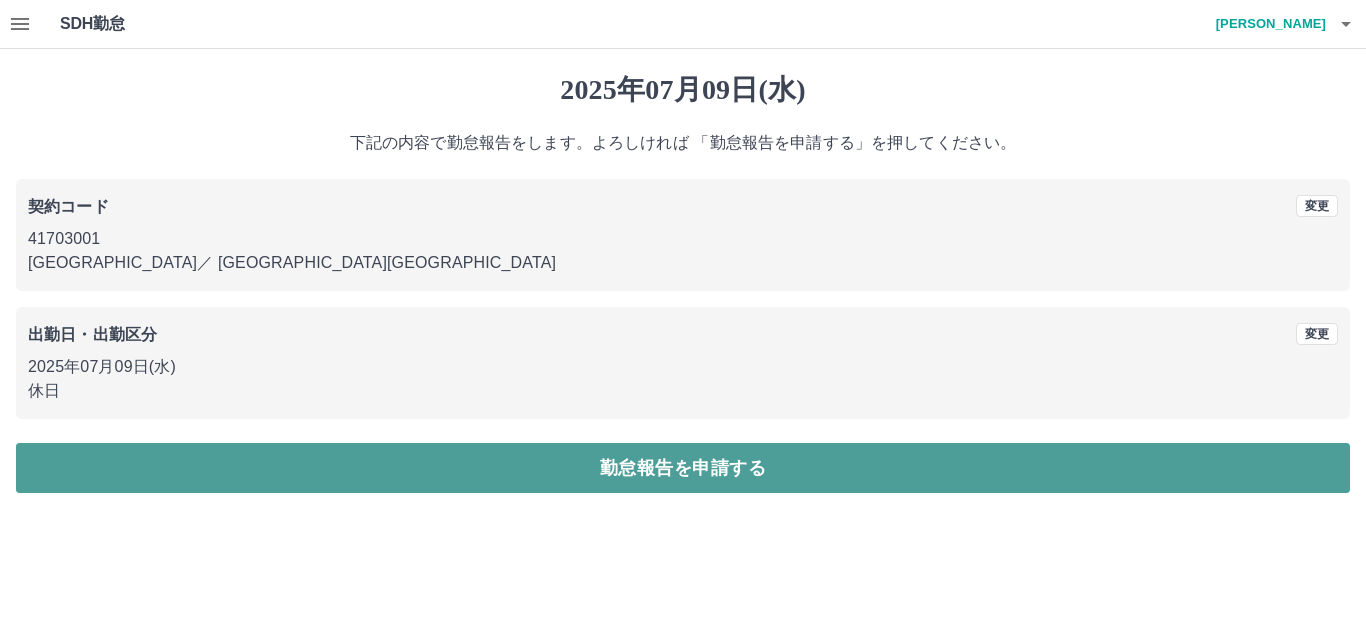 click on "勤怠報告を申請する" at bounding box center [683, 468] 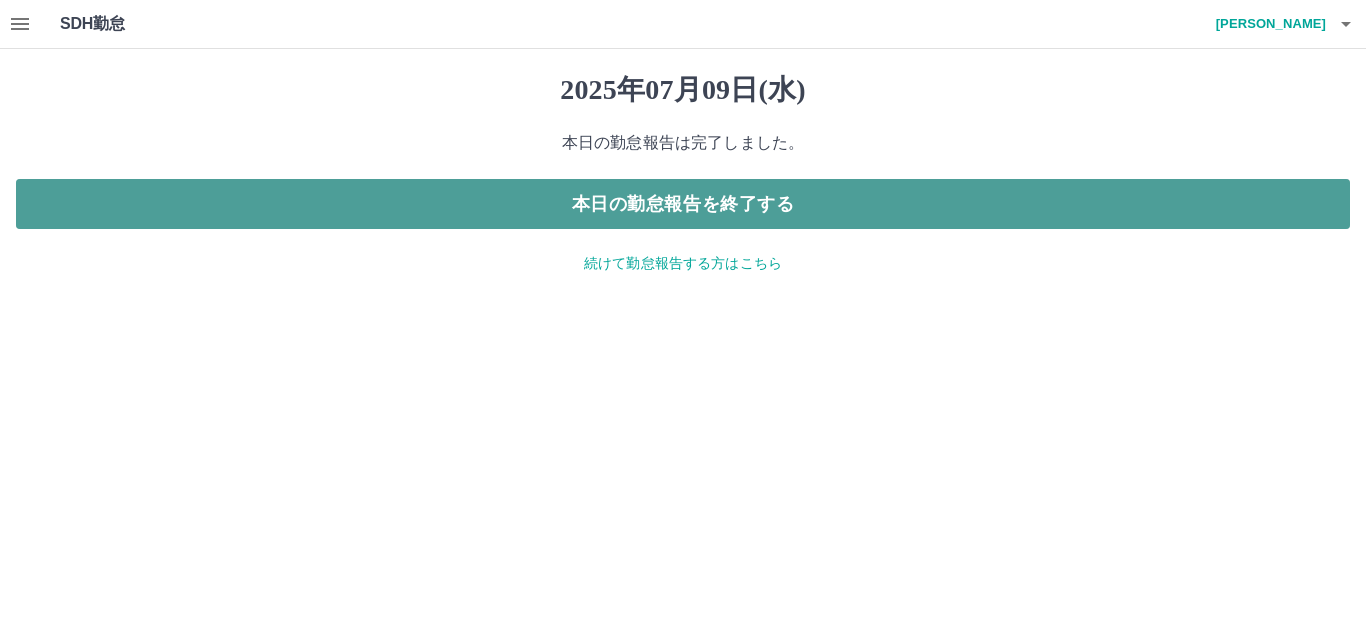 click on "本日の勤怠報告を終了する" at bounding box center [683, 204] 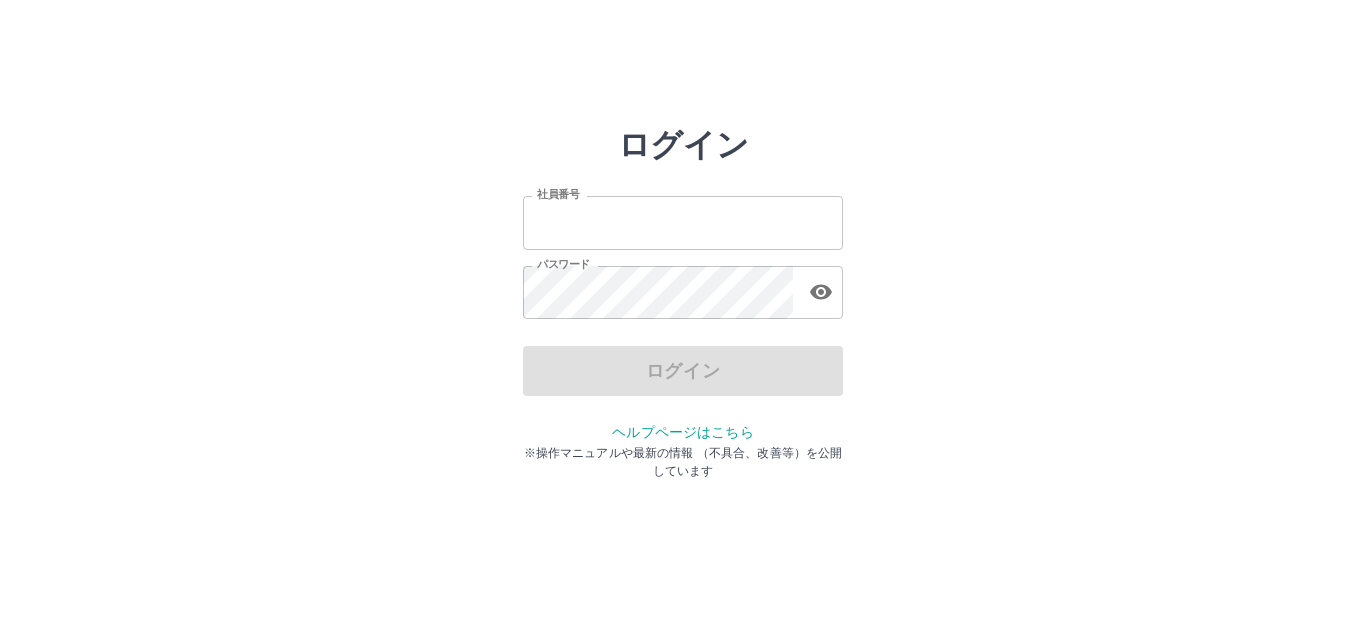 scroll, scrollTop: 0, scrollLeft: 0, axis: both 